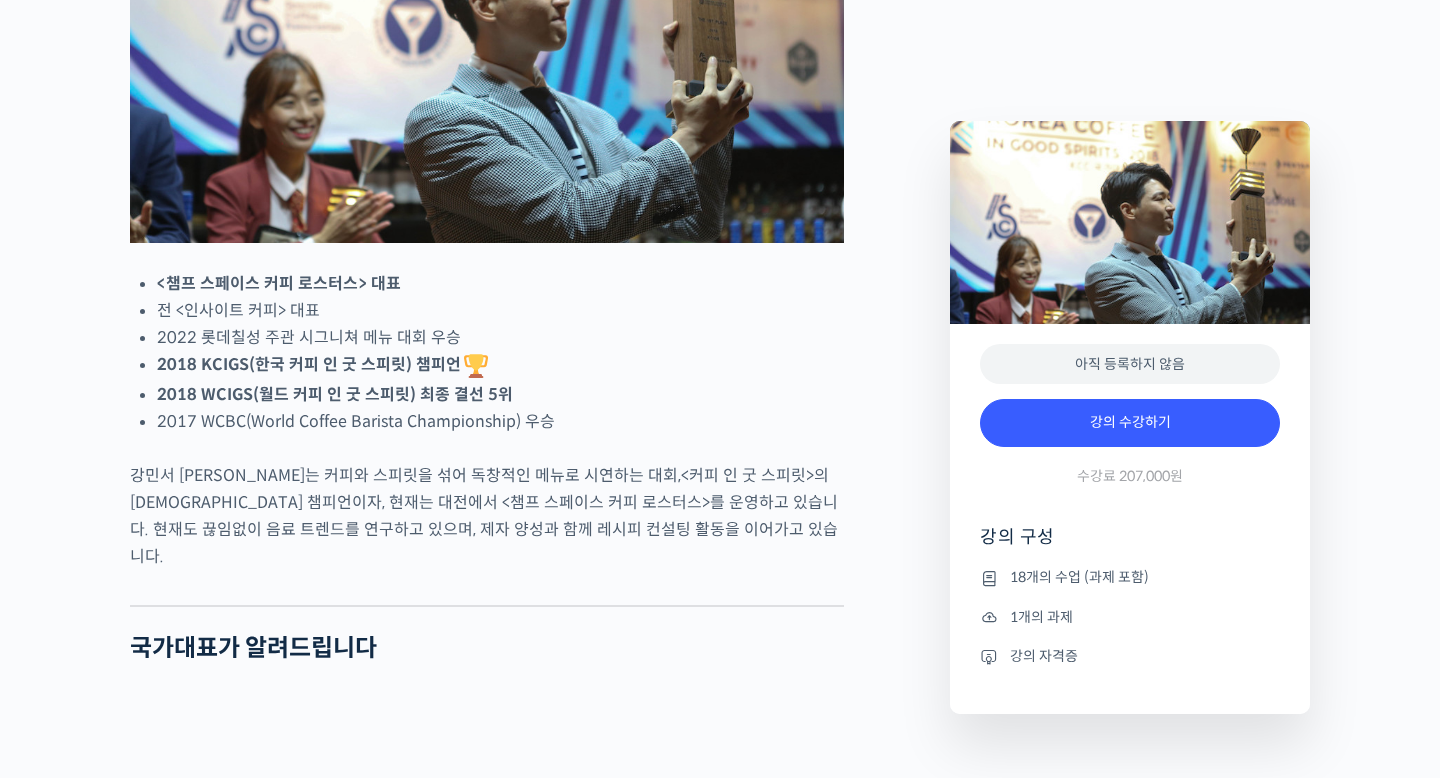 scroll, scrollTop: 1150, scrollLeft: 0, axis: vertical 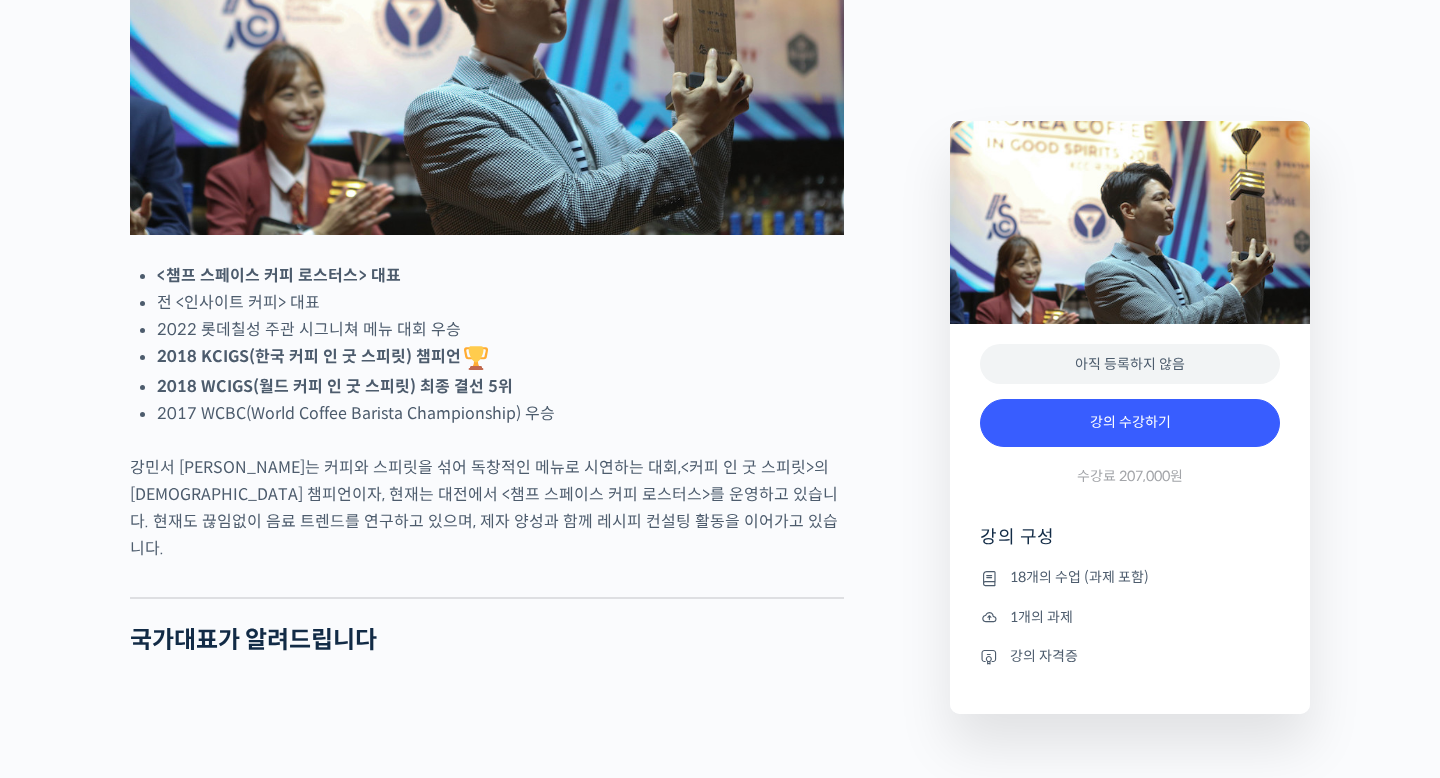 click on "<챔프 스페이스 커피 로스터스> 대표" at bounding box center (279, 275) 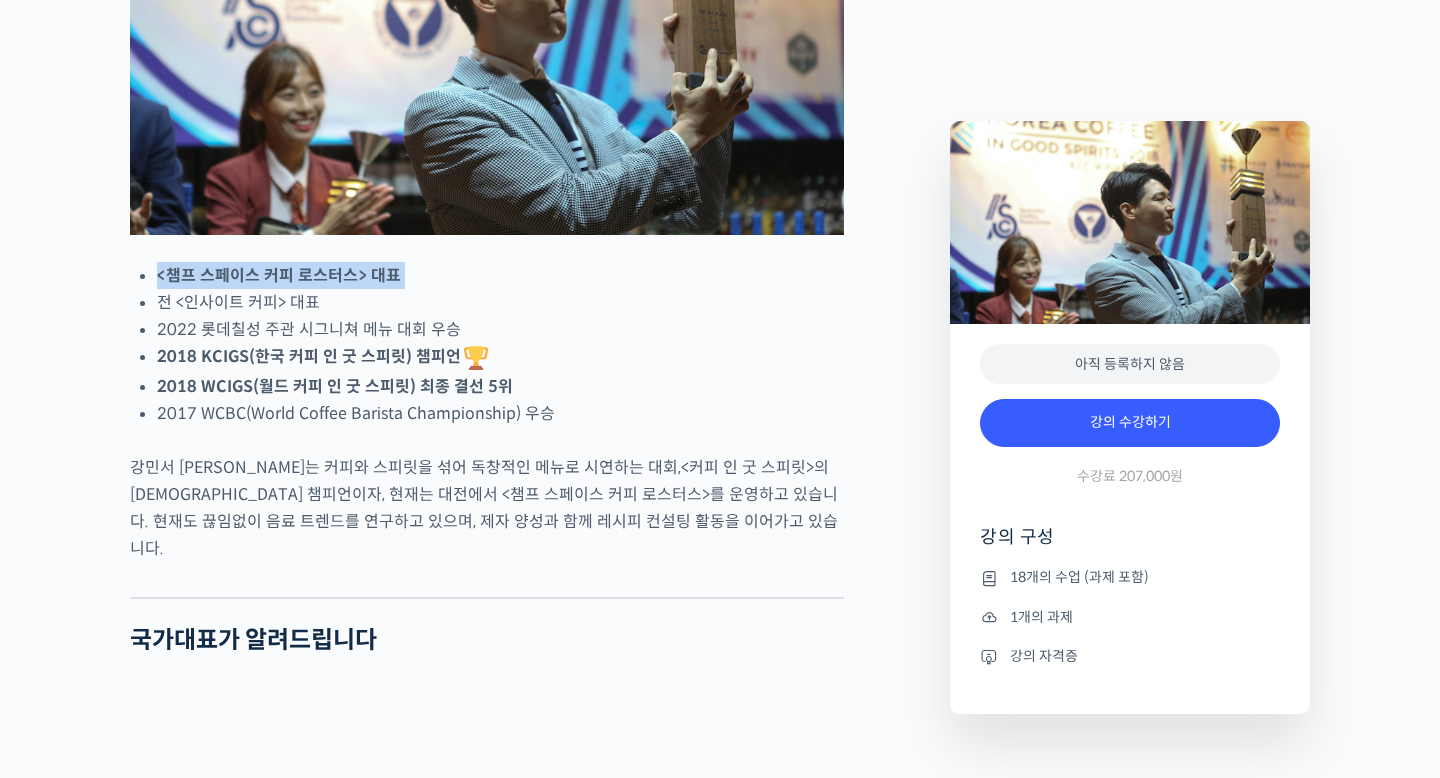 click on "<챔프 스페이스 커피 로스터스> 대표" at bounding box center [279, 275] 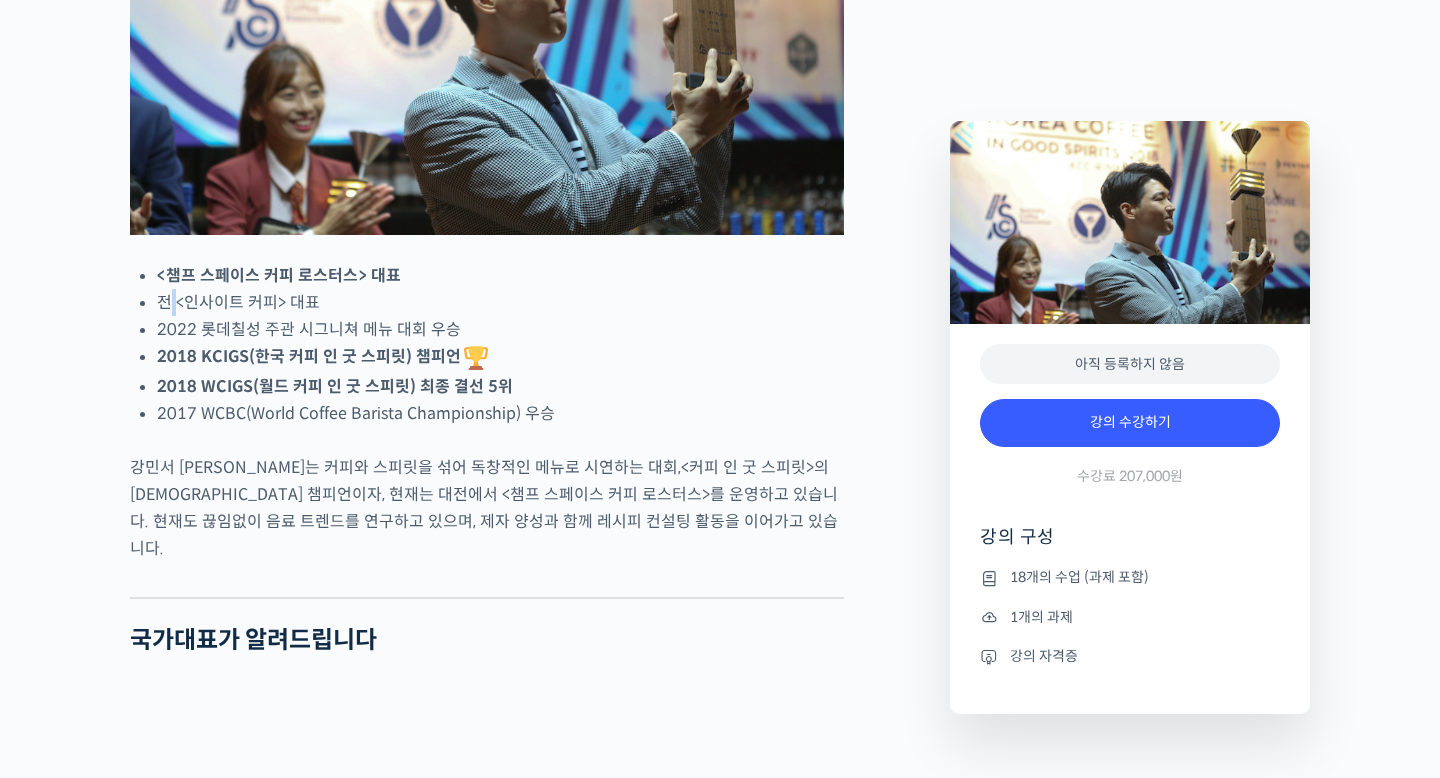 click on "전 <인사이트 커피> 대표" at bounding box center [500, 302] 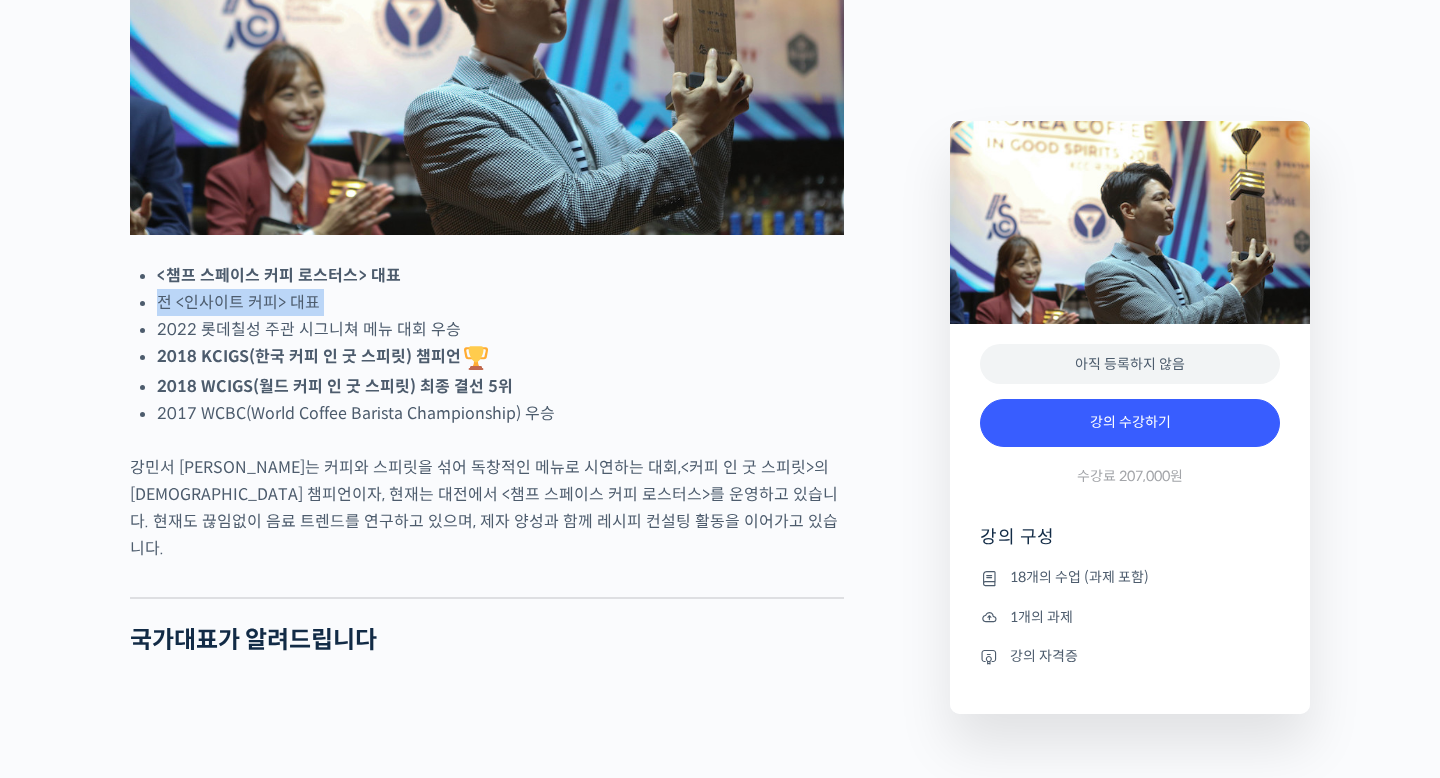click on "전 <인사이트 커피> 대표" at bounding box center [500, 302] 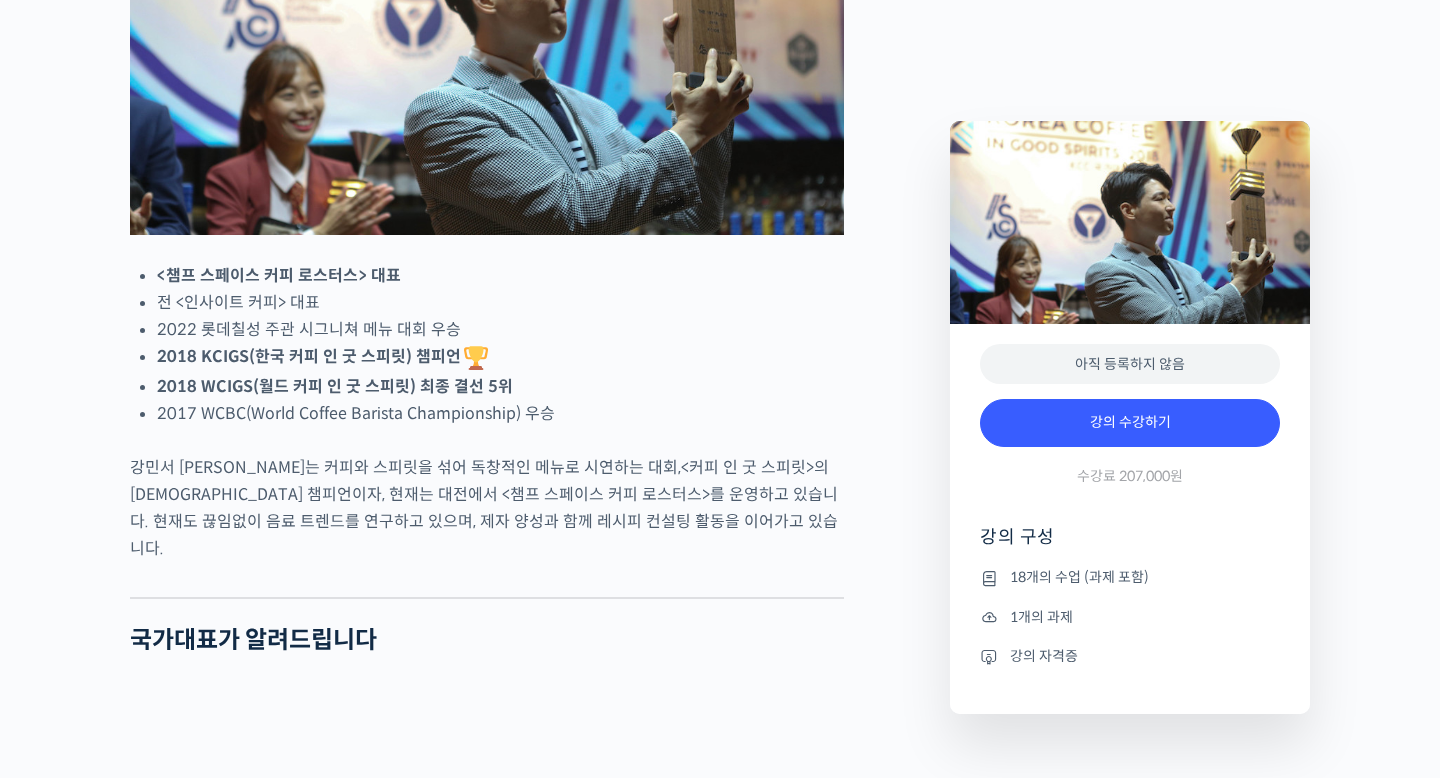 click on "2022 롯데칠성 주관 시그니쳐 메뉴 대회 우승" at bounding box center [500, 329] 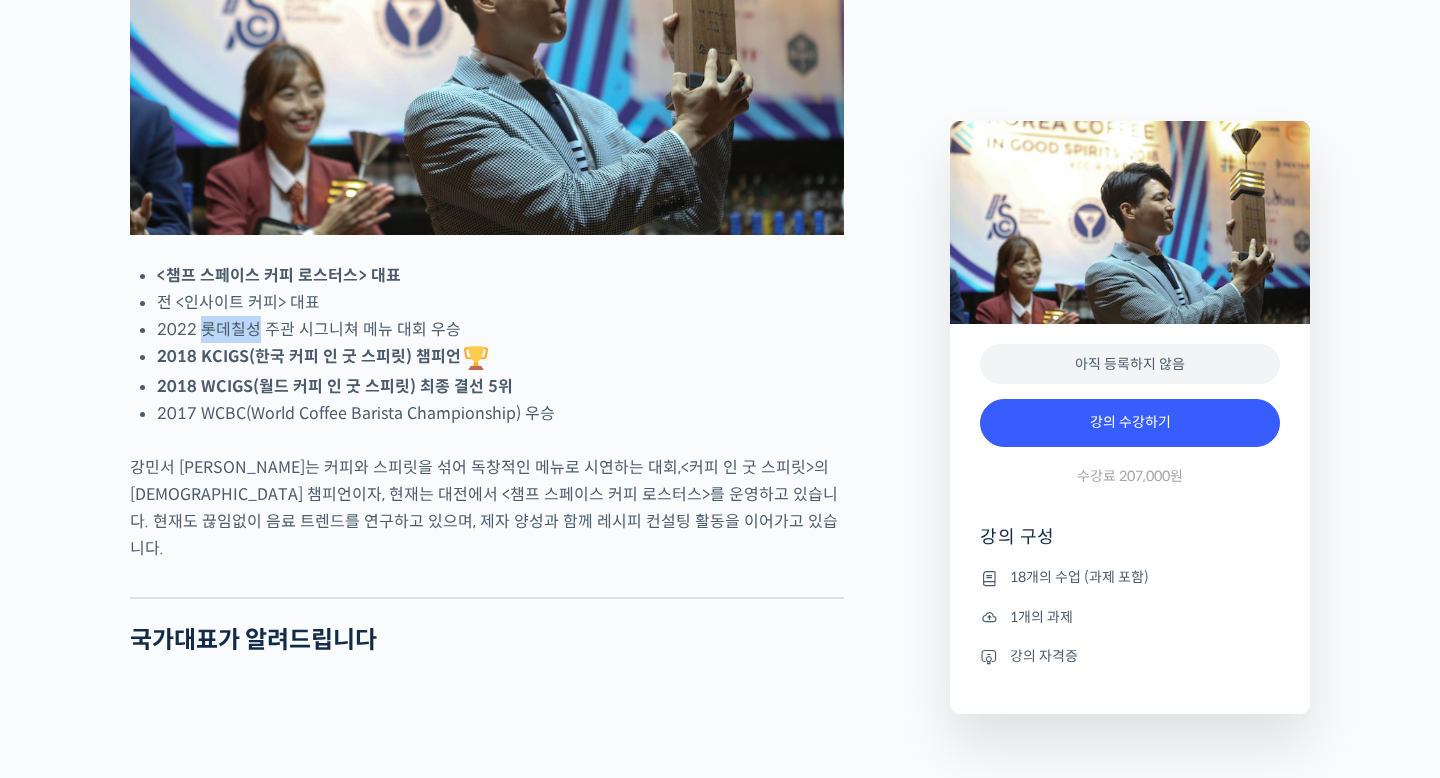 click on "2022 롯데칠성 주관 시그니쳐 메뉴 대회 우승" at bounding box center (500, 329) 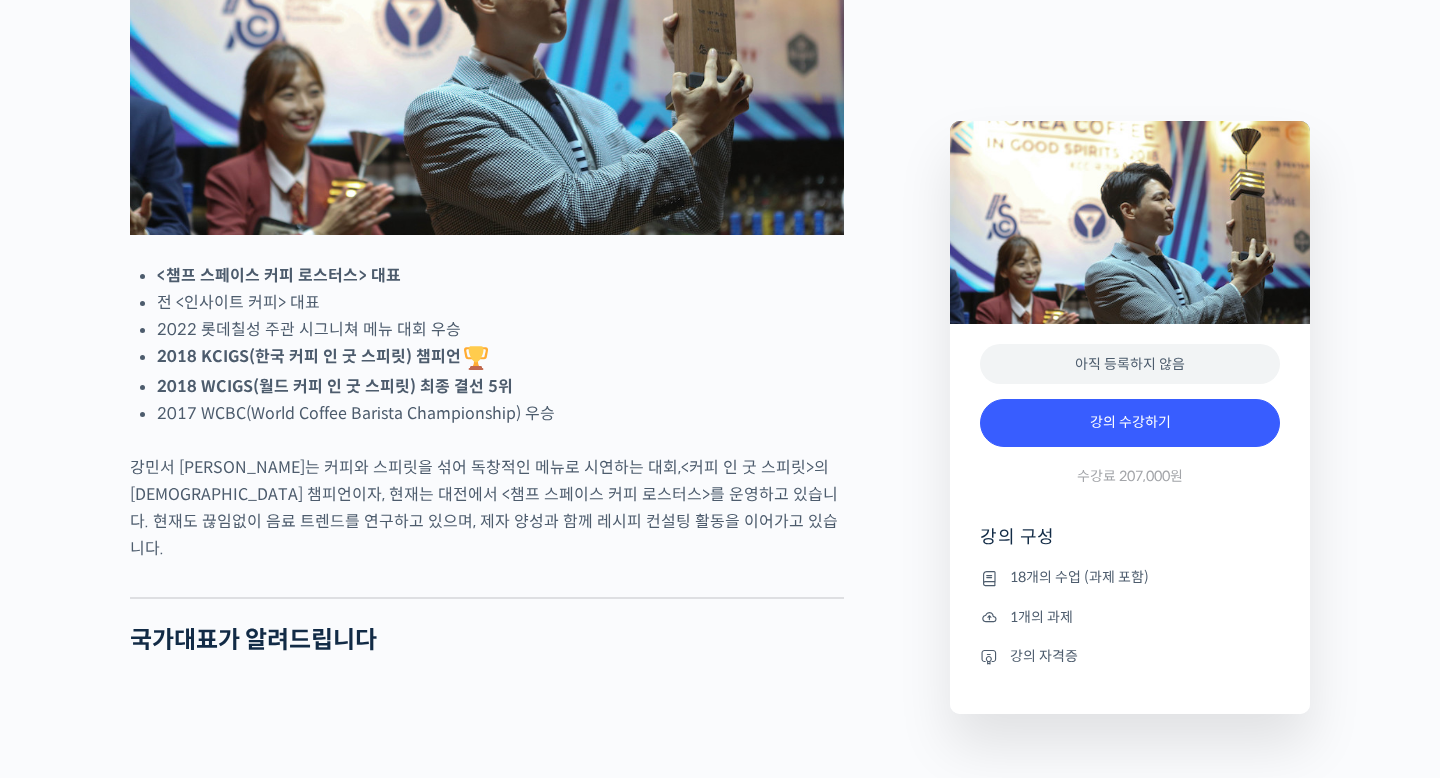 click on "2018 KCIGS(한국 커피 인 굿 스피릿) 챔피언" at bounding box center [324, 356] 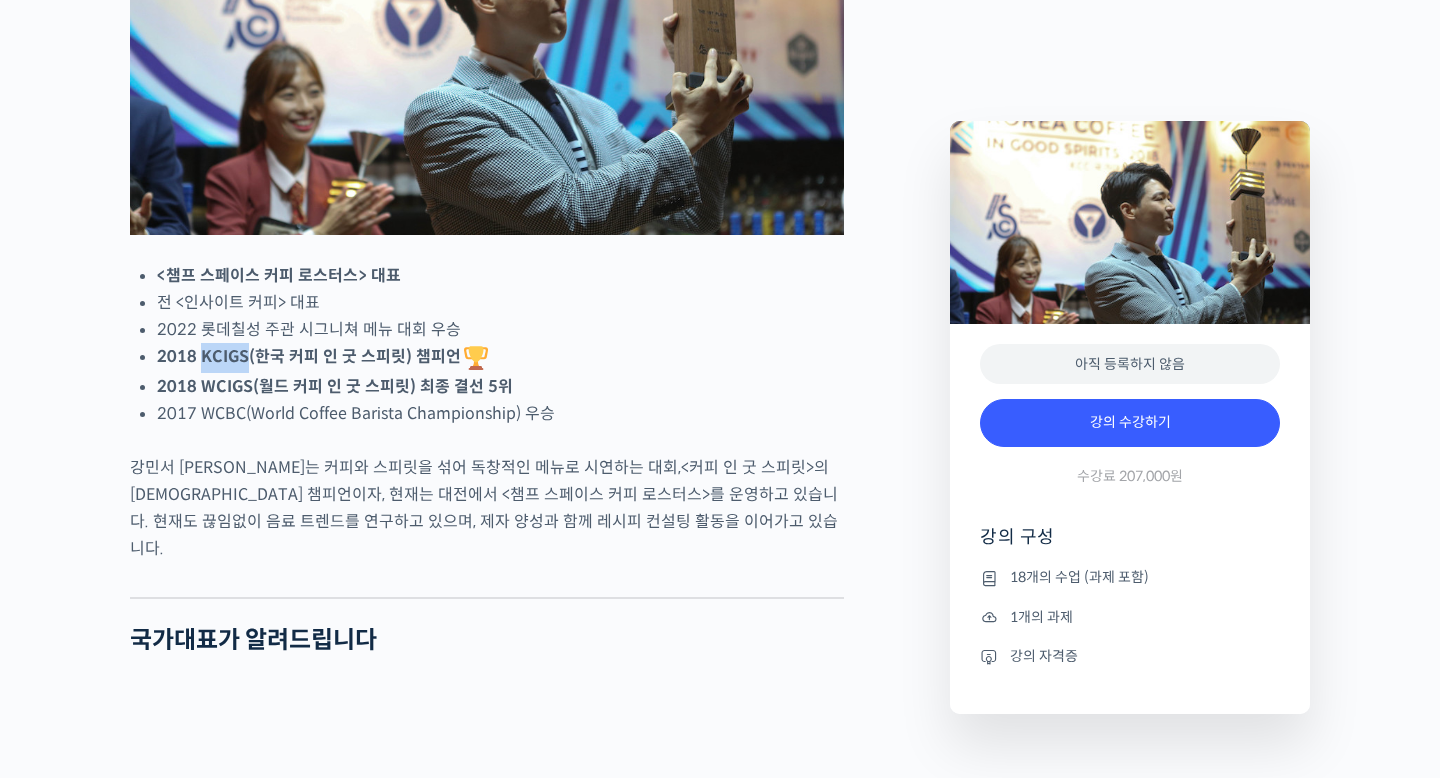 click on "2018 KCIGS(한국 커피 인 굿 스피릿) 챔피언" at bounding box center [324, 356] 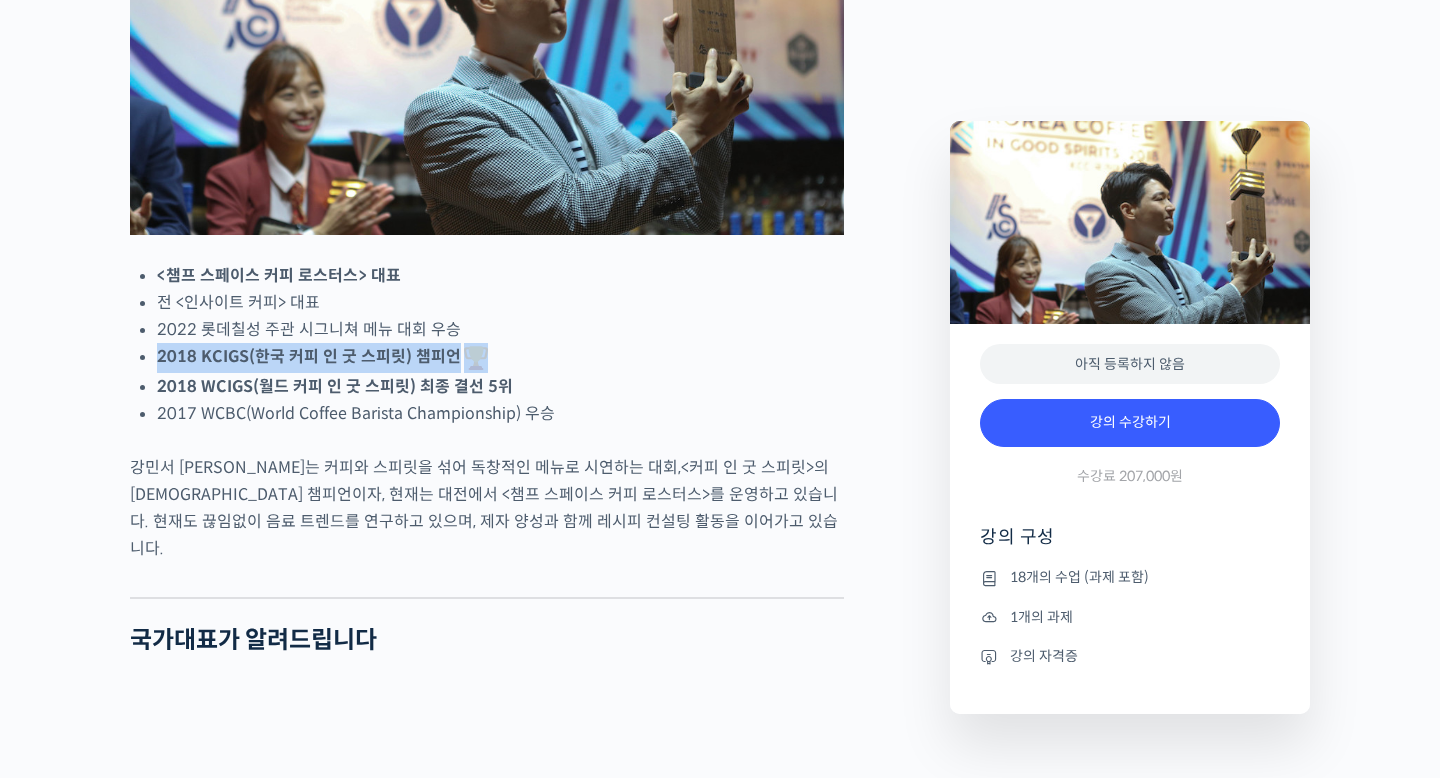 click on "2018 KCIGS(한국 커피 인 굿 스피릿) 챔피언" at bounding box center (324, 356) 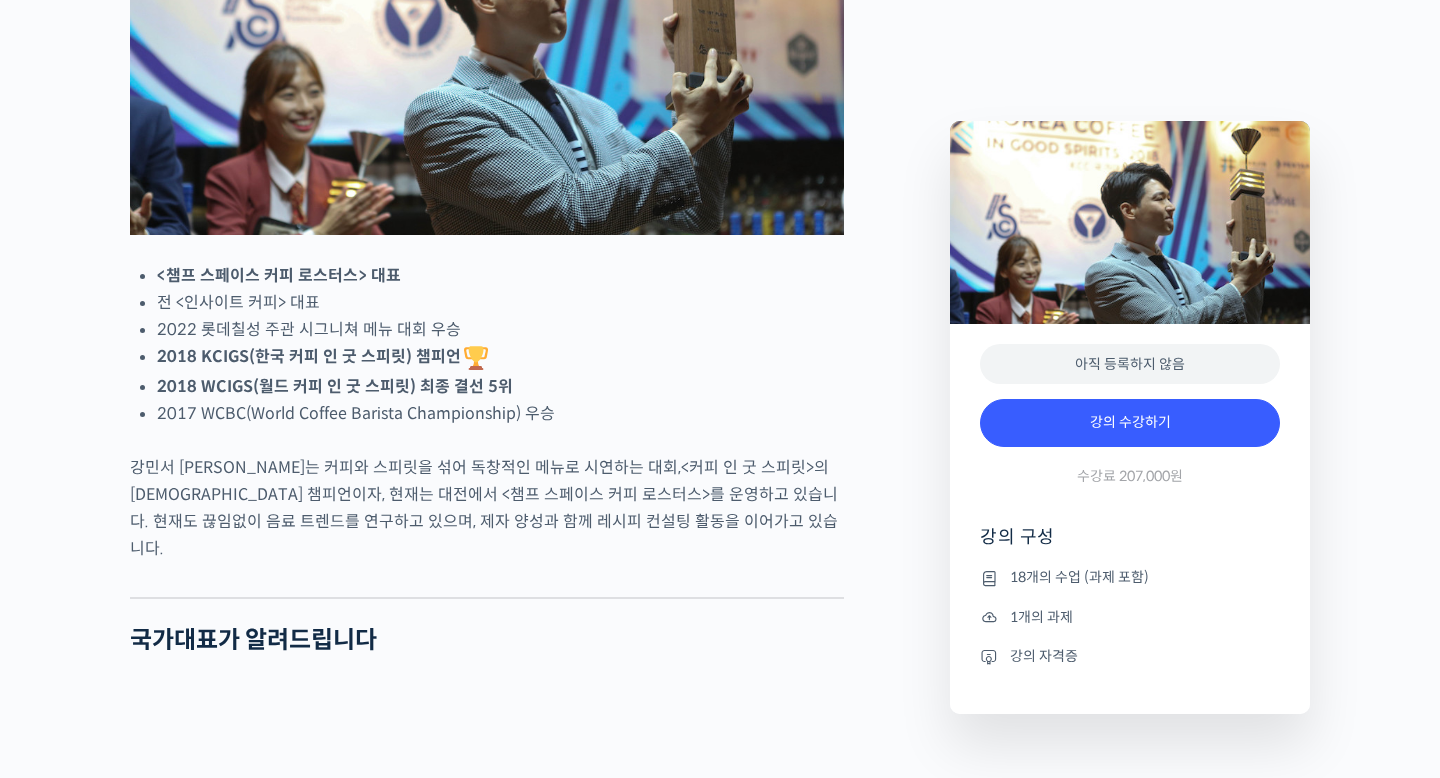 click on "2018 WCIGS(월드 커피 인 굿 스피릿) 최종 결선 5위" at bounding box center [335, 386] 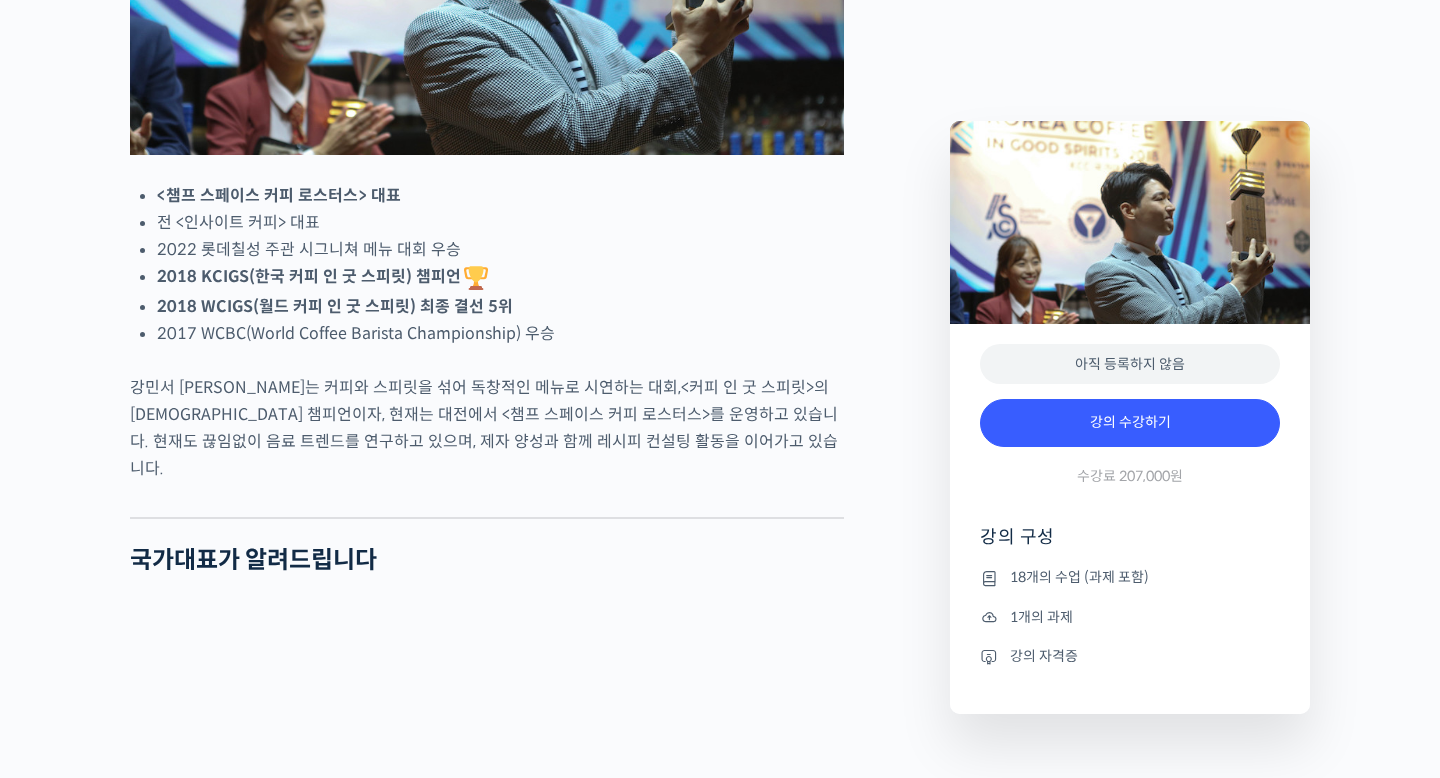 scroll, scrollTop: 1265, scrollLeft: 0, axis: vertical 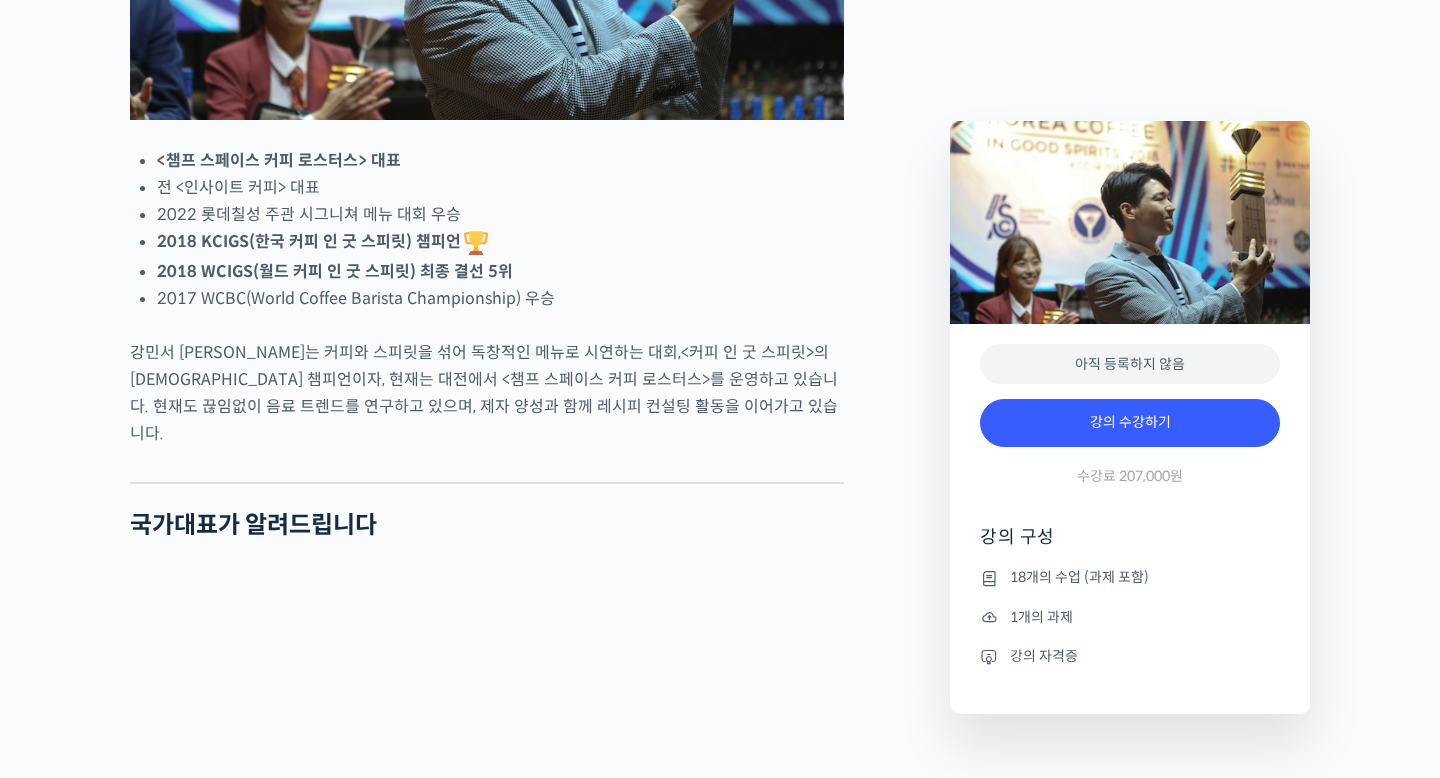 click on "강민서 [PERSON_NAME]는 커피와 스피릿을 섞어 독창적인 메뉴로 시연하는 대회,<커피 인 굿 스피릿>의 [DEMOGRAPHIC_DATA] 챔피언이자, 현재는 대전에서 <챔프 스페이스 커피 로스터스>를 운영하고 있습니다. 현재도 끊임없이 음료 트렌드를 연구하고 있으며, 제자 양성과 함께 레시피 컨설팅 활동을 이어가고 있습니다." at bounding box center [487, 393] 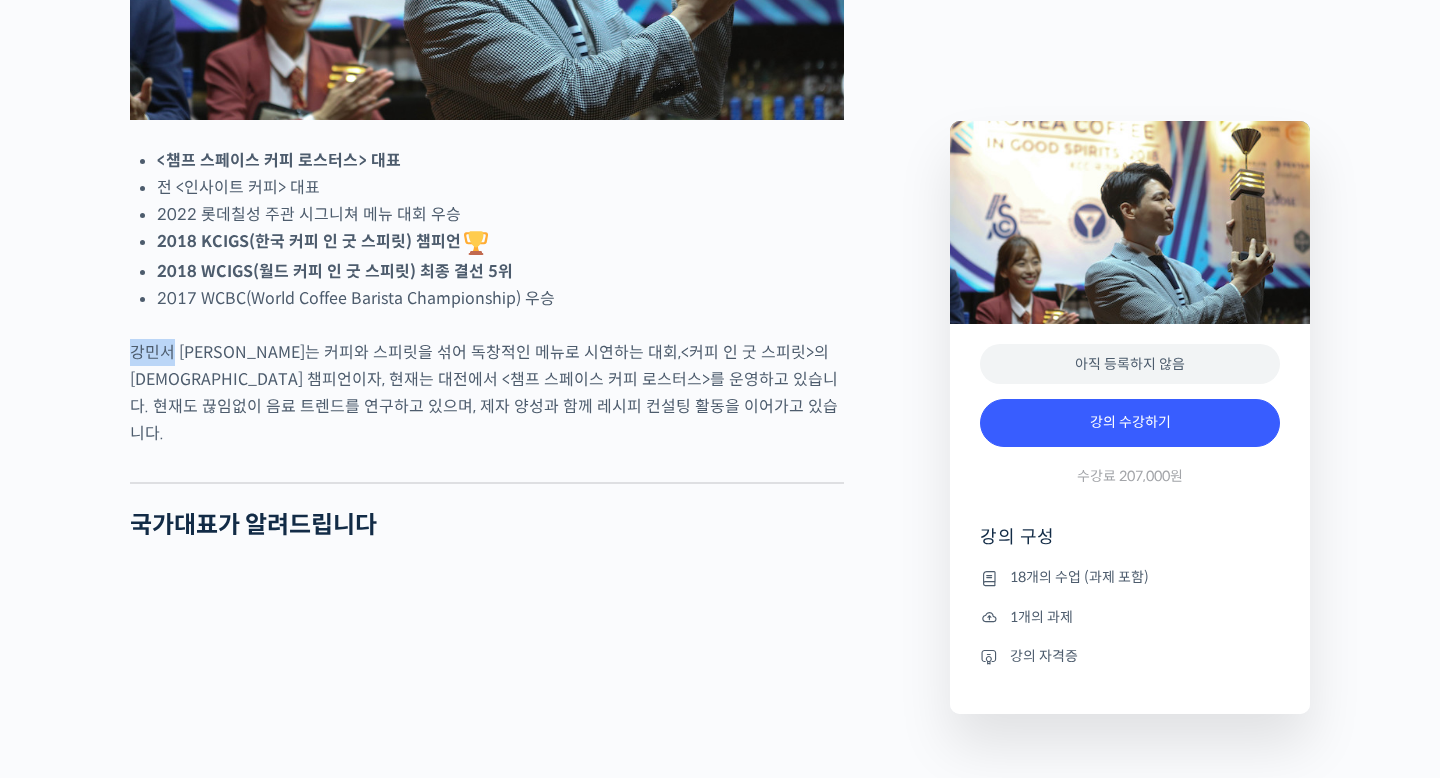 click on "강민서 [PERSON_NAME]는 커피와 스피릿을 섞어 독창적인 메뉴로 시연하는 대회,<커피 인 굿 스피릿>의 [DEMOGRAPHIC_DATA] 챔피언이자, 현재는 대전에서 <챔프 스페이스 커피 로스터스>를 운영하고 있습니다. 현재도 끊임없이 음료 트렌드를 연구하고 있으며, 제자 양성과 함께 레시피 컨설팅 활동을 이어가고 있습니다." at bounding box center [487, 393] 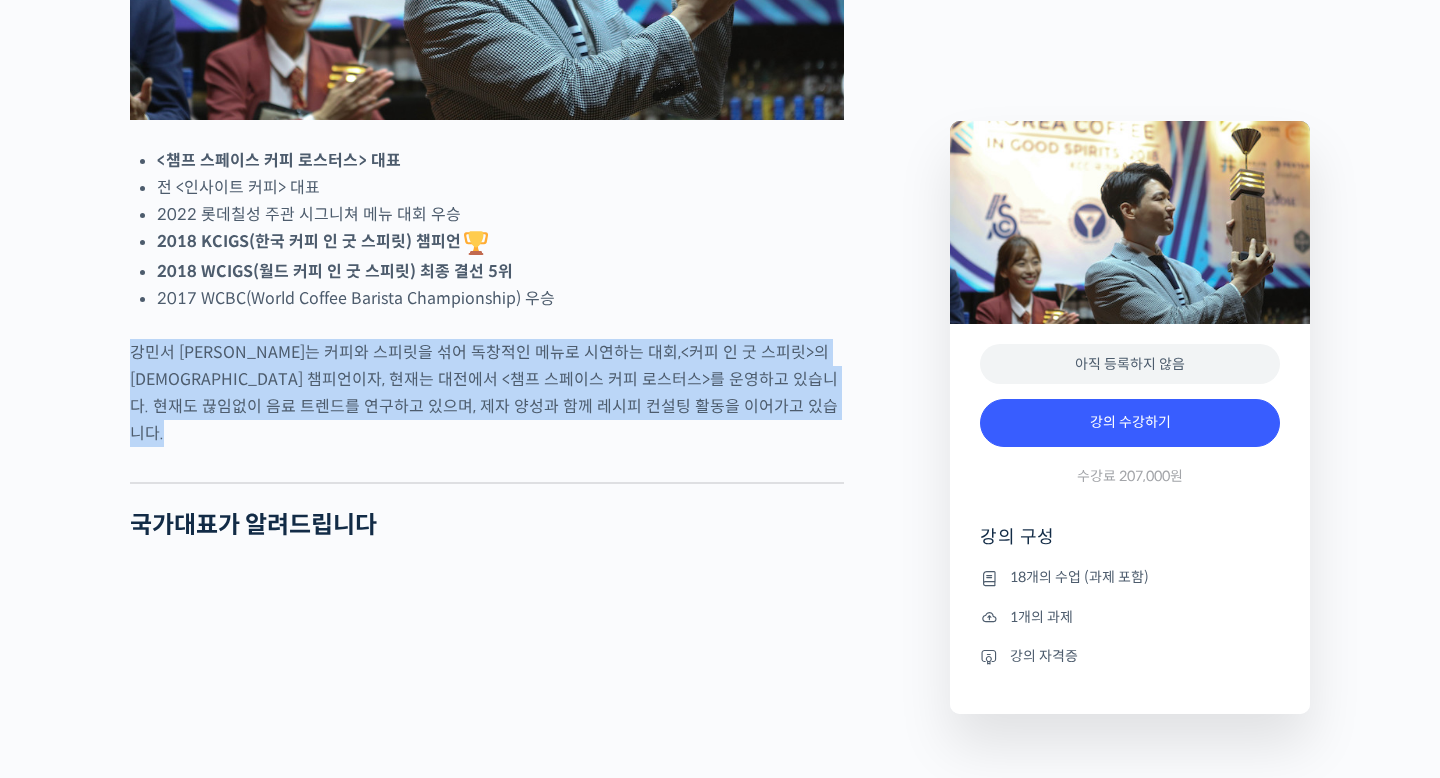click on "강민서 [PERSON_NAME]는 커피와 스피릿을 섞어 독창적인 메뉴로 시연하는 대회,<커피 인 굿 스피릿>의 [DEMOGRAPHIC_DATA] 챔피언이자, 현재는 대전에서 <챔프 스페이스 커피 로스터스>를 운영하고 있습니다. 현재도 끊임없이 음료 트렌드를 연구하고 있으며, 제자 양성과 함께 레시피 컨설팅 활동을 이어가고 있습니다." at bounding box center (487, 393) 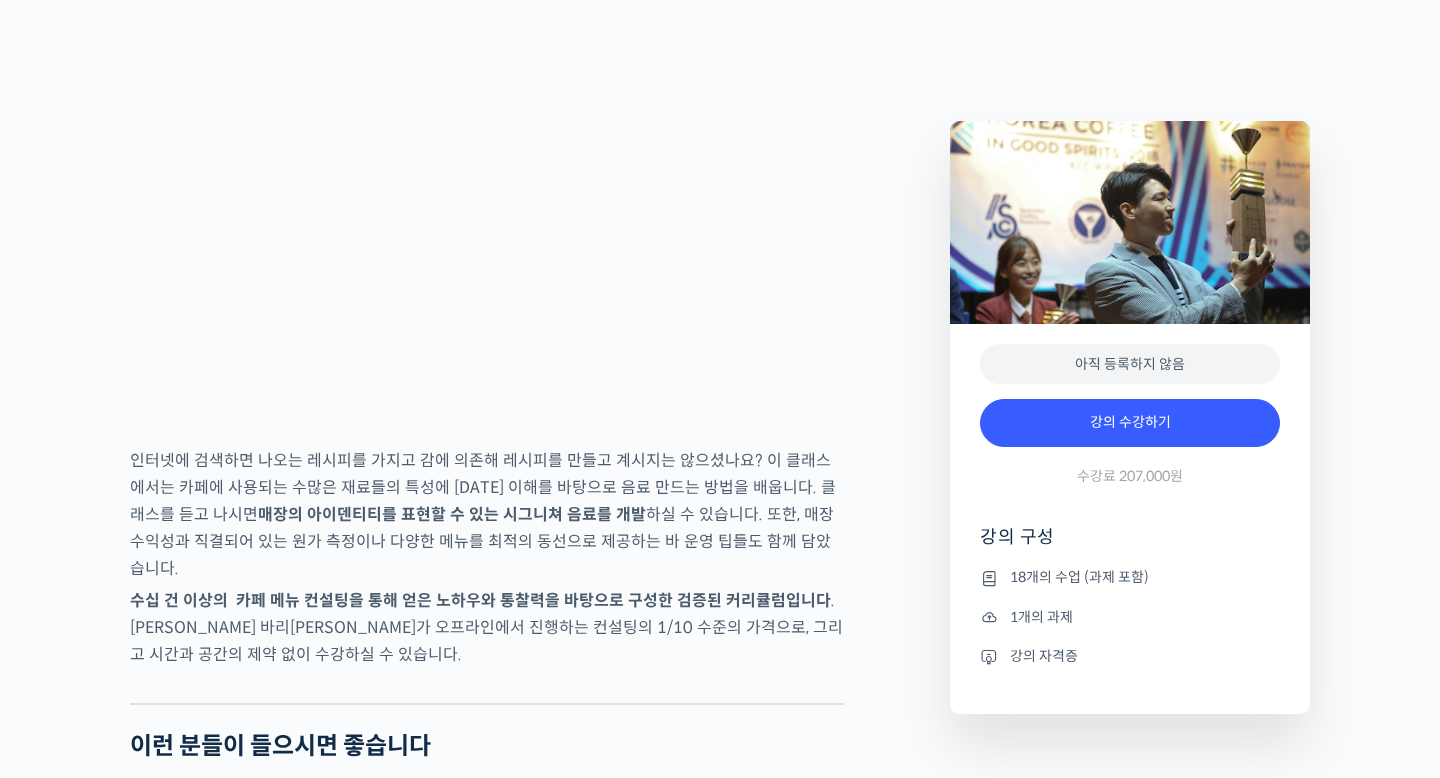 scroll, scrollTop: 3019, scrollLeft: 0, axis: vertical 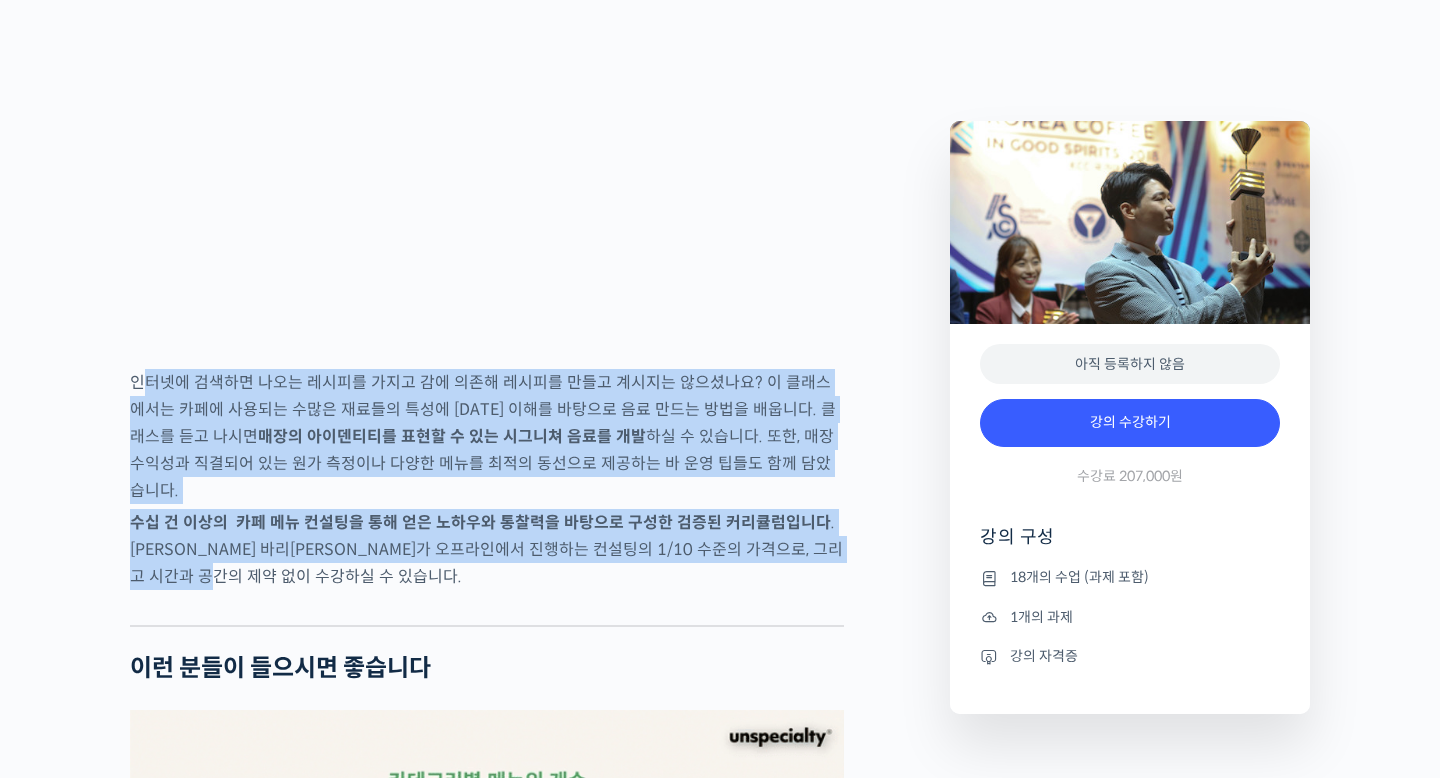drag, startPoint x: 148, startPoint y: 402, endPoint x: 318, endPoint y: 573, distance: 241.12445 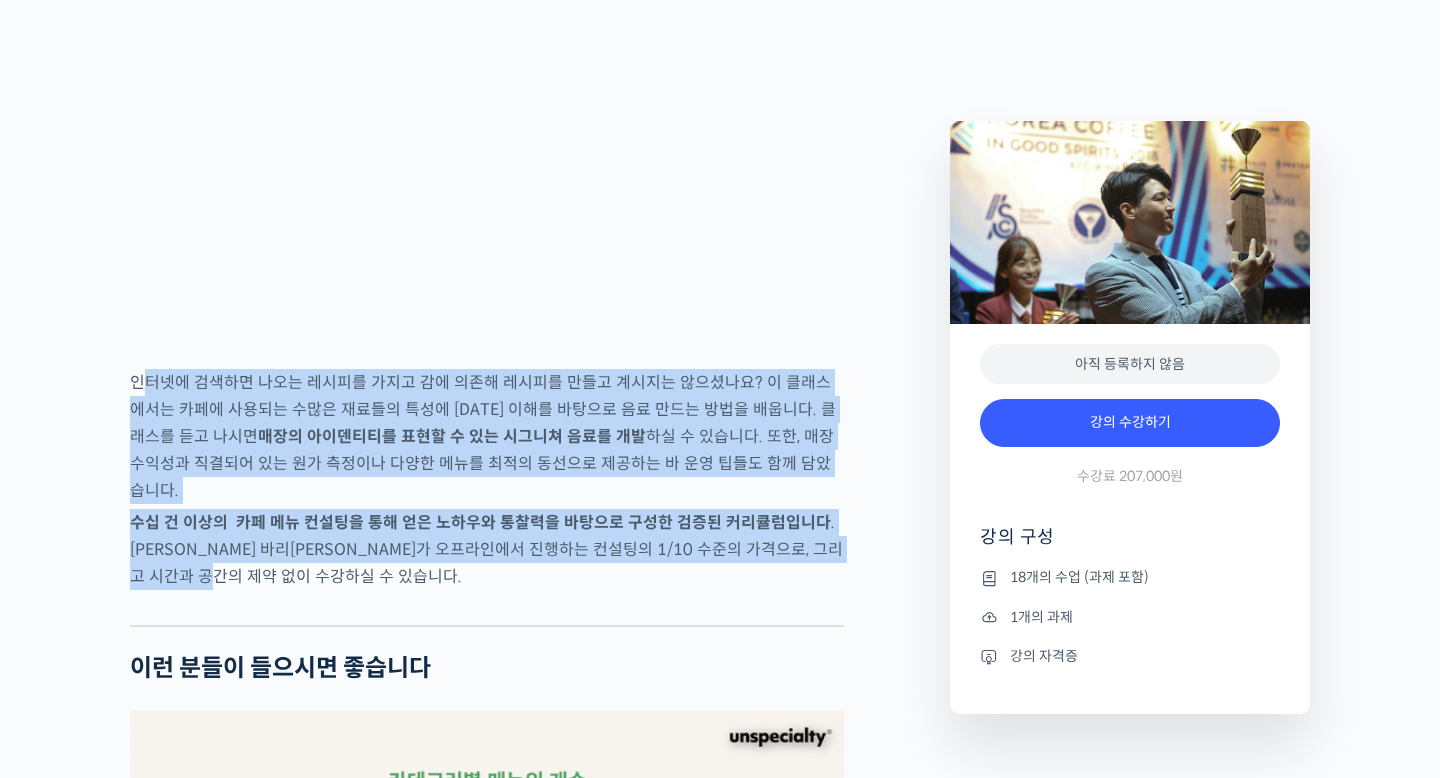 click on "강민서 바리스타를  소개합니다!
<챔프 스페이스 커피 로스터스> 대표
전 <인사이트 커피> 대표
2022 롯데칠성 주관 시그니쳐 메뉴 대회 우승
2018 KCIGS(한국 커피 인 굿 스피릿) 챔피언
2018 WCIGS(월드 커피 인 굿 스피릿) 최종 결선 5위
2017 WCBC(World Coffee Barista Championship) 우승
[PERSON_NAME] 바리[PERSON_NAME]는 커피와 스피릿을 섞어 독창적인 메뉴로 시연하는 대회,<커피 인 굿 스피릿>의 한국 챔피언이자, 현재는 대전에서 <챔프 스페이스 커피 로스터스>를 운영하고 있습니다. 현재도 끊임없이 음료 트렌드를 연구하고 있으며, 제자 양성과 함께 레시피 컨설팅 활동을 이어가고 있습니다.
국가대표가 알려드립니다
YouTube “안스타” 채널 출연 영상
맛보기 수업을 확인해보세요
클래스 소개" at bounding box center [487, 2062] 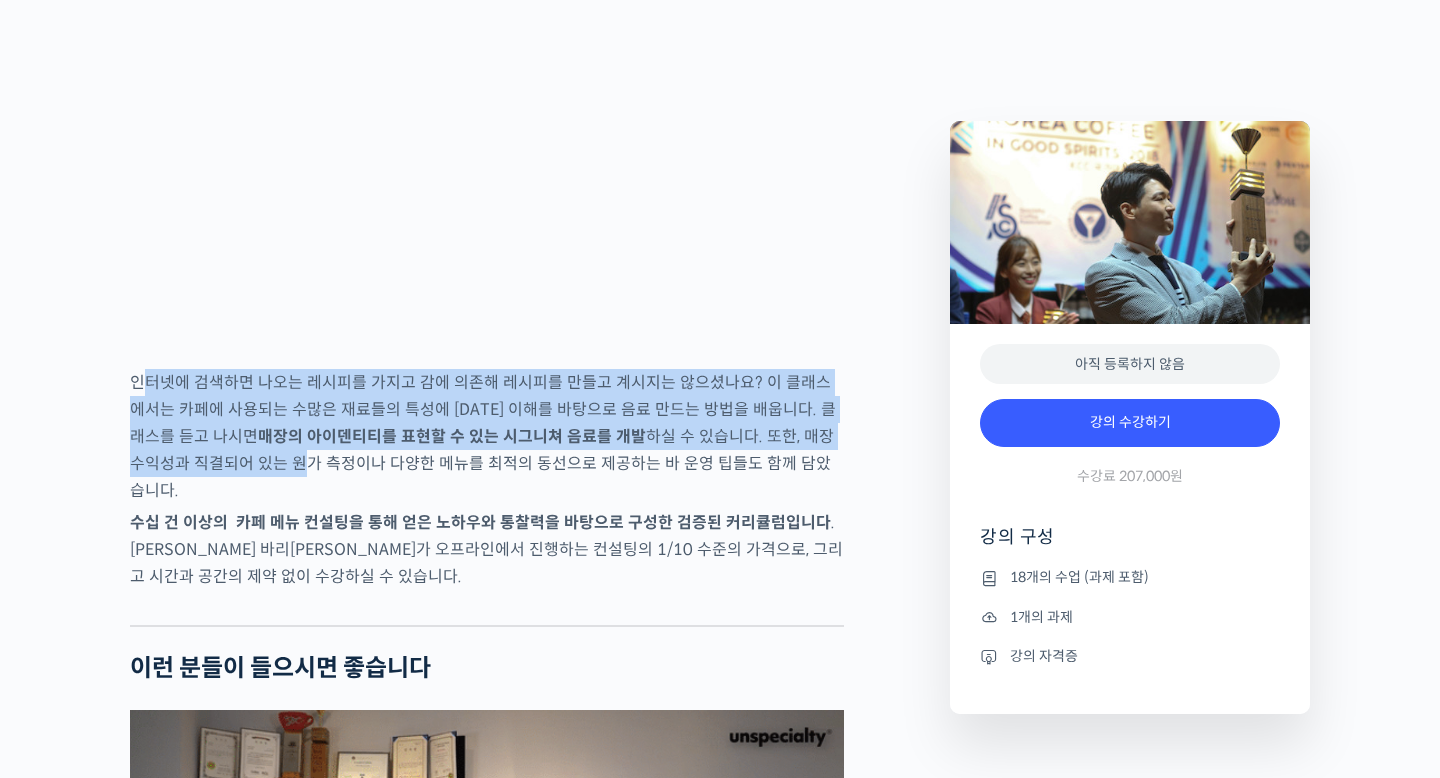 drag, startPoint x: 146, startPoint y: 396, endPoint x: 228, endPoint y: 481, distance: 118.10589 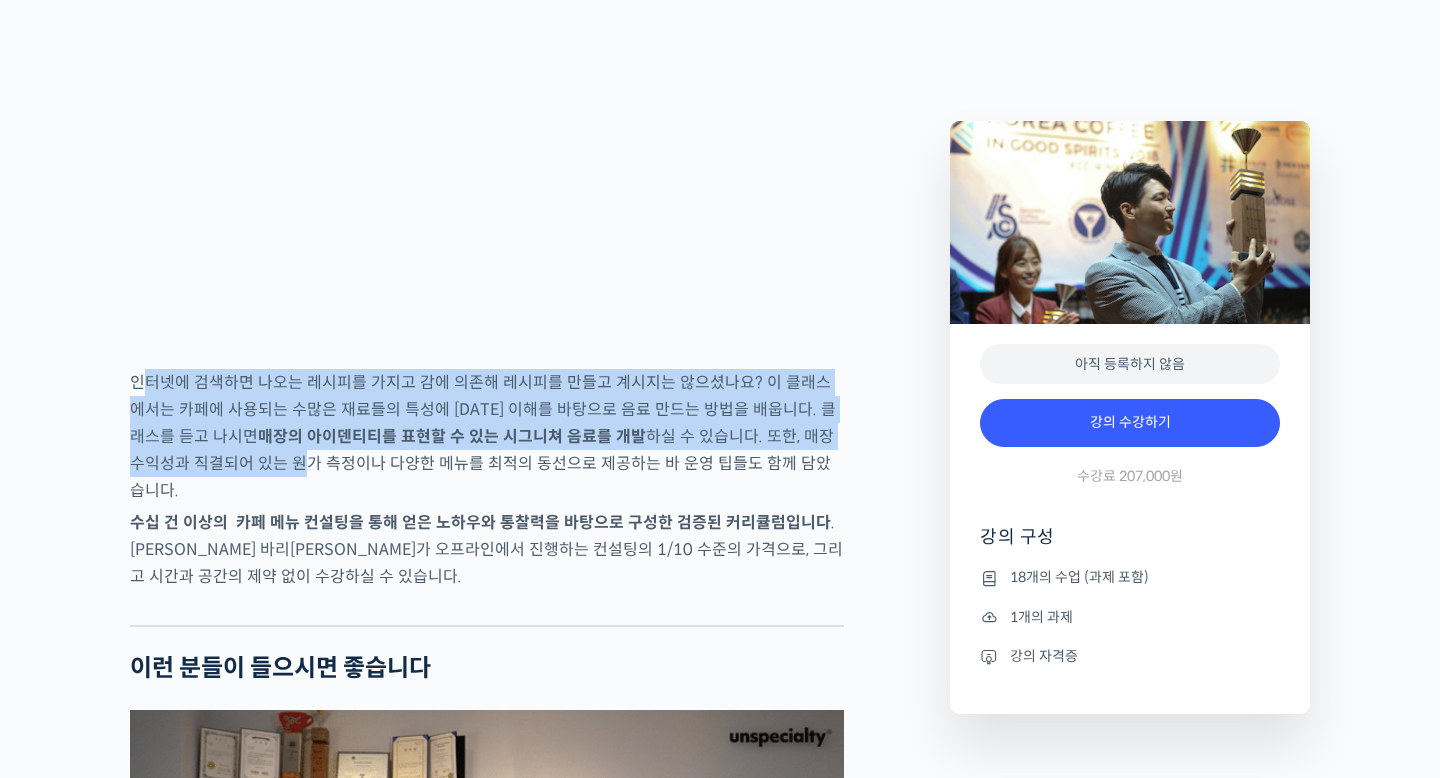 click on "인터넷에 검색하면 나오는 레시피를 가지고 감에 의존해 레시피를 만들고 계시지는 않으셨나요? 이 클래스에서는 카페에 사용되는 수많은 재료들의 특성에 [DATE] 이해를 바탕으로 음료 만드는 방법을 배웁니다. 클래스를 듣고 나시면  매장의 아이덴티티를 표현할 수 있는 시그니쳐 음료를 개발 하실 수 있습니다. 또한, 매장 수익성과 직결되어 있는 원가 측정이나 다양한 메뉴를 최적의 동선으로 제공하는 바 운영 팁들도 함께 담았습니다." at bounding box center [487, 436] 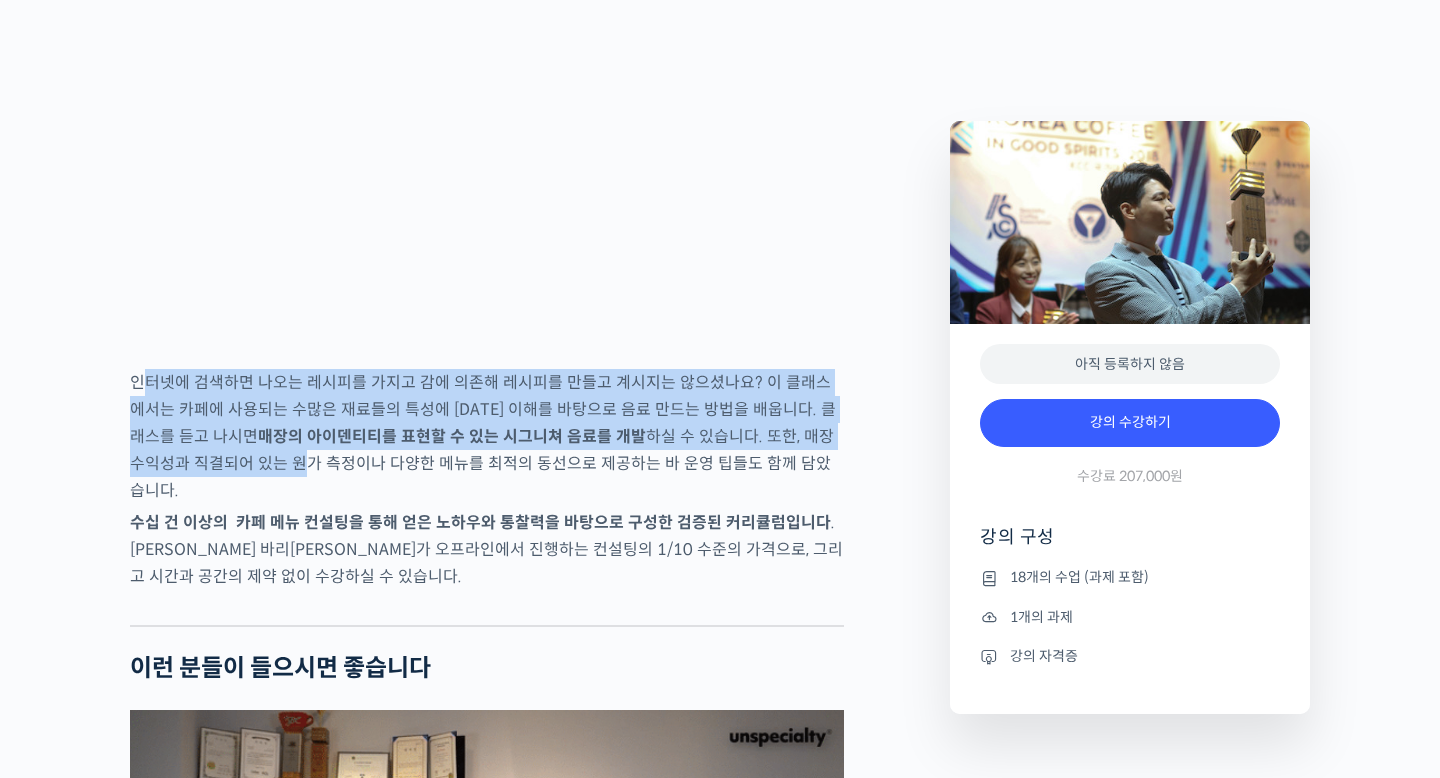 click on "인터넷에 검색하면 나오는 레시피를 가지고 감에 의존해 레시피를 만들고 계시지는 않으셨나요? 이 클래스에서는 카페에 사용되는 수많은 재료들의 특성에 [DATE] 이해를 바탕으로 음료 만드는 방법을 배웁니다. 클래스를 듣고 나시면  매장의 아이덴티티를 표현할 수 있는 시그니쳐 음료를 개발 하실 수 있습니다. 또한, 매장 수익성과 직결되어 있는 원가 측정이나 다양한 메뉴를 최적의 동선으로 제공하는 바 운영 팁들도 함께 담았습니다." at bounding box center (487, 436) 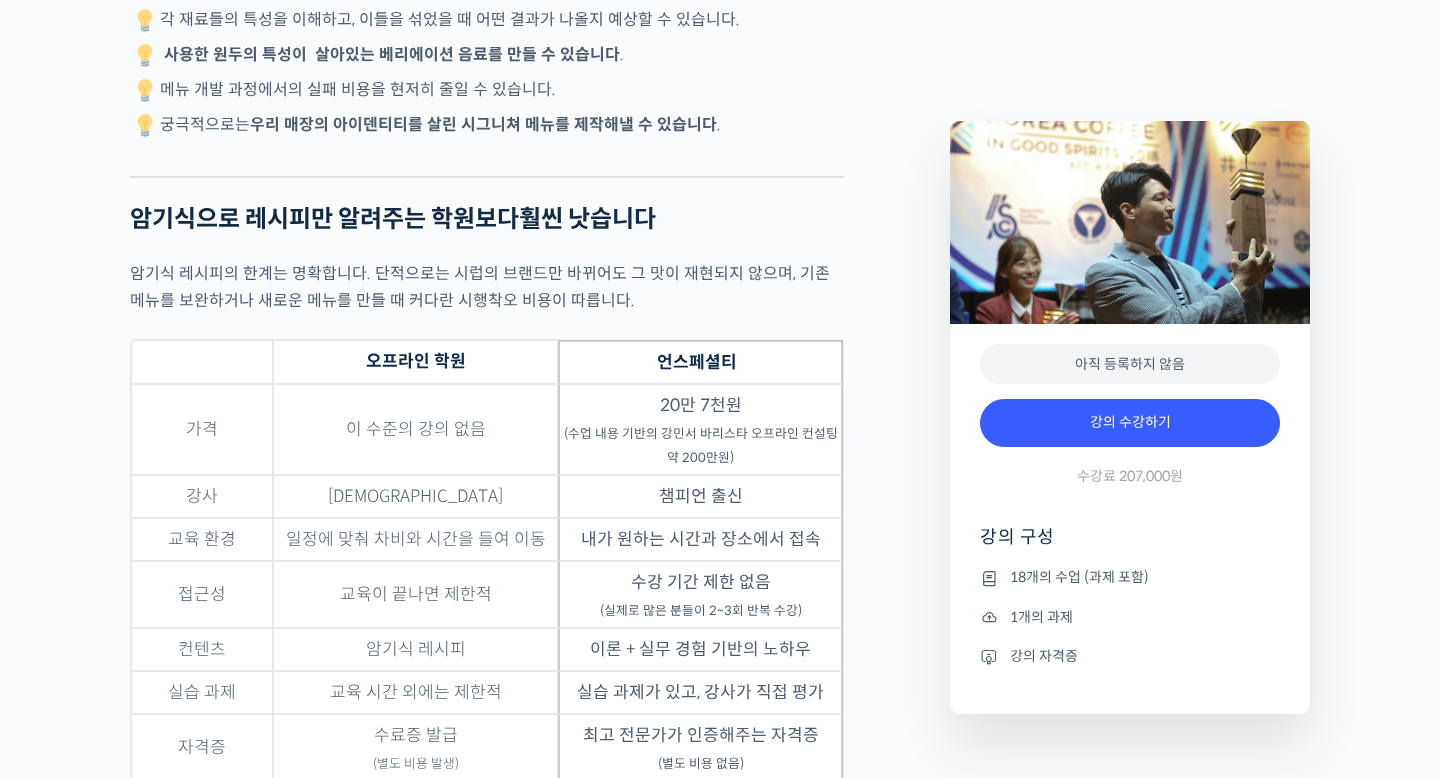 scroll, scrollTop: 4874, scrollLeft: 0, axis: vertical 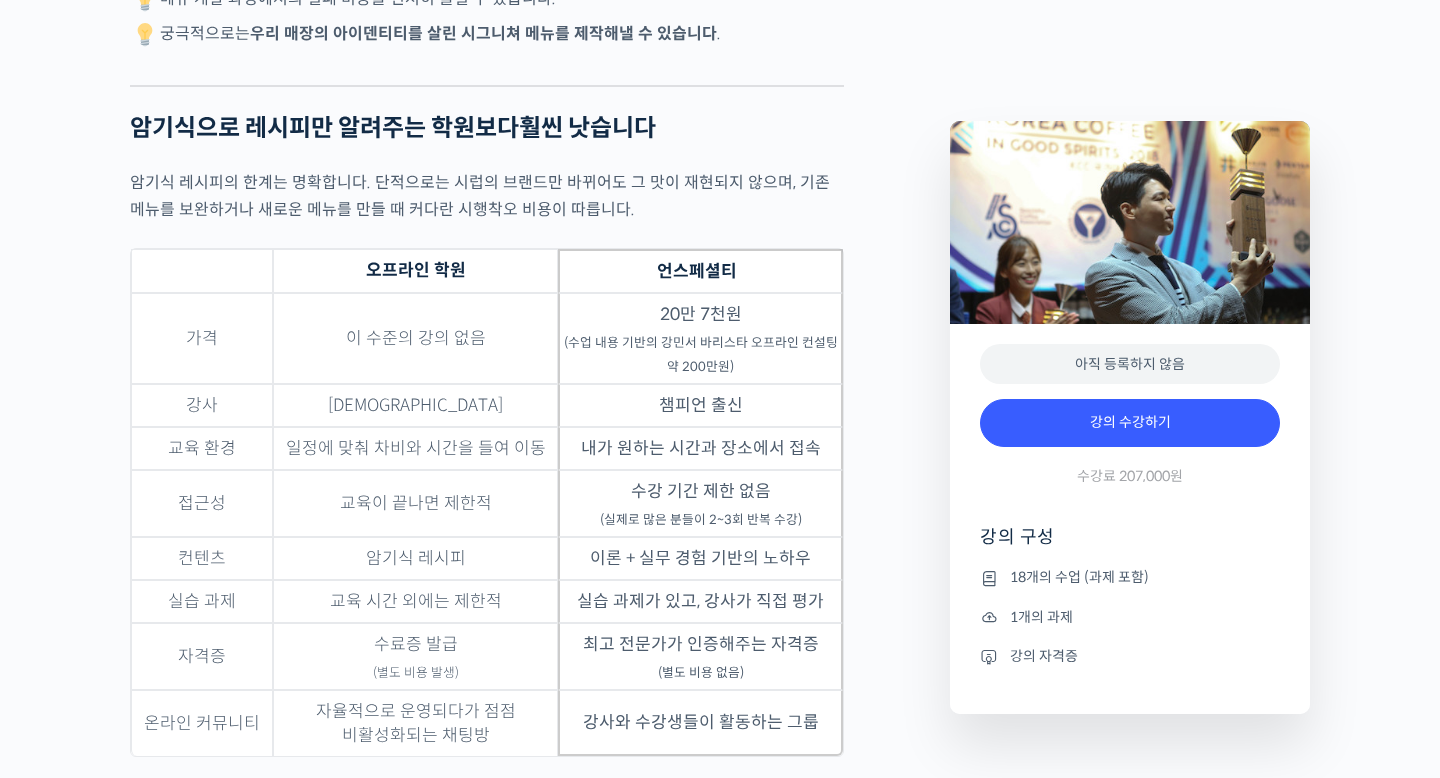 click on "암기식 레시피의 한계는 명확합니다. 단적으로는 시럽의 브랜드만 바뀌어도 그 맛이 재현되지 않으며, 기존 메뉴를 보완하거나 새로운 메뉴를 만들 때 커다란 시행착오 비용이 따릅니다." at bounding box center (487, 196) 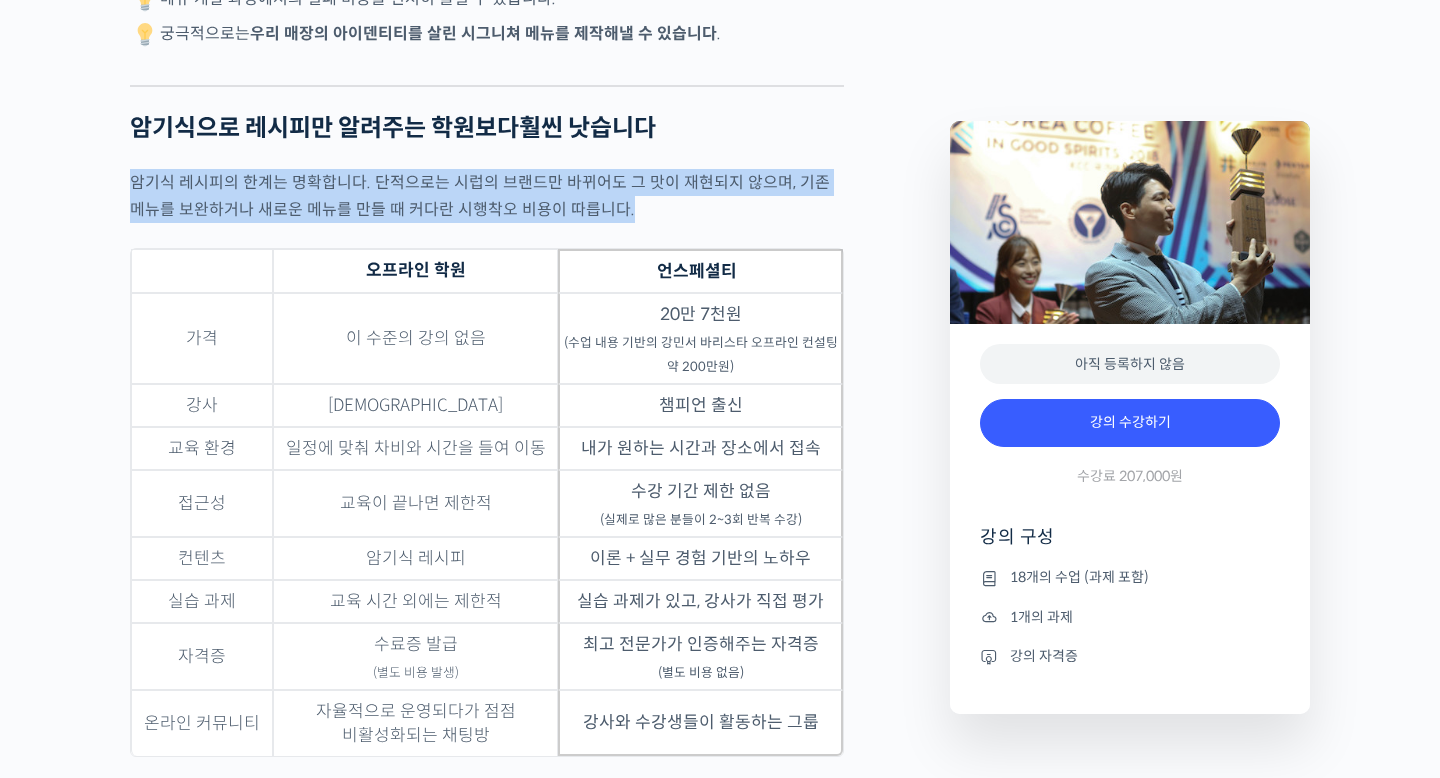 click on "암기식 레시피의 한계는 명확합니다. 단적으로는 시럽의 브랜드만 바뀌어도 그 맛이 재현되지 않으며, 기존 메뉴를 보완하거나 새로운 메뉴를 만들 때 커다란 시행착오 비용이 따릅니다." at bounding box center (487, 196) 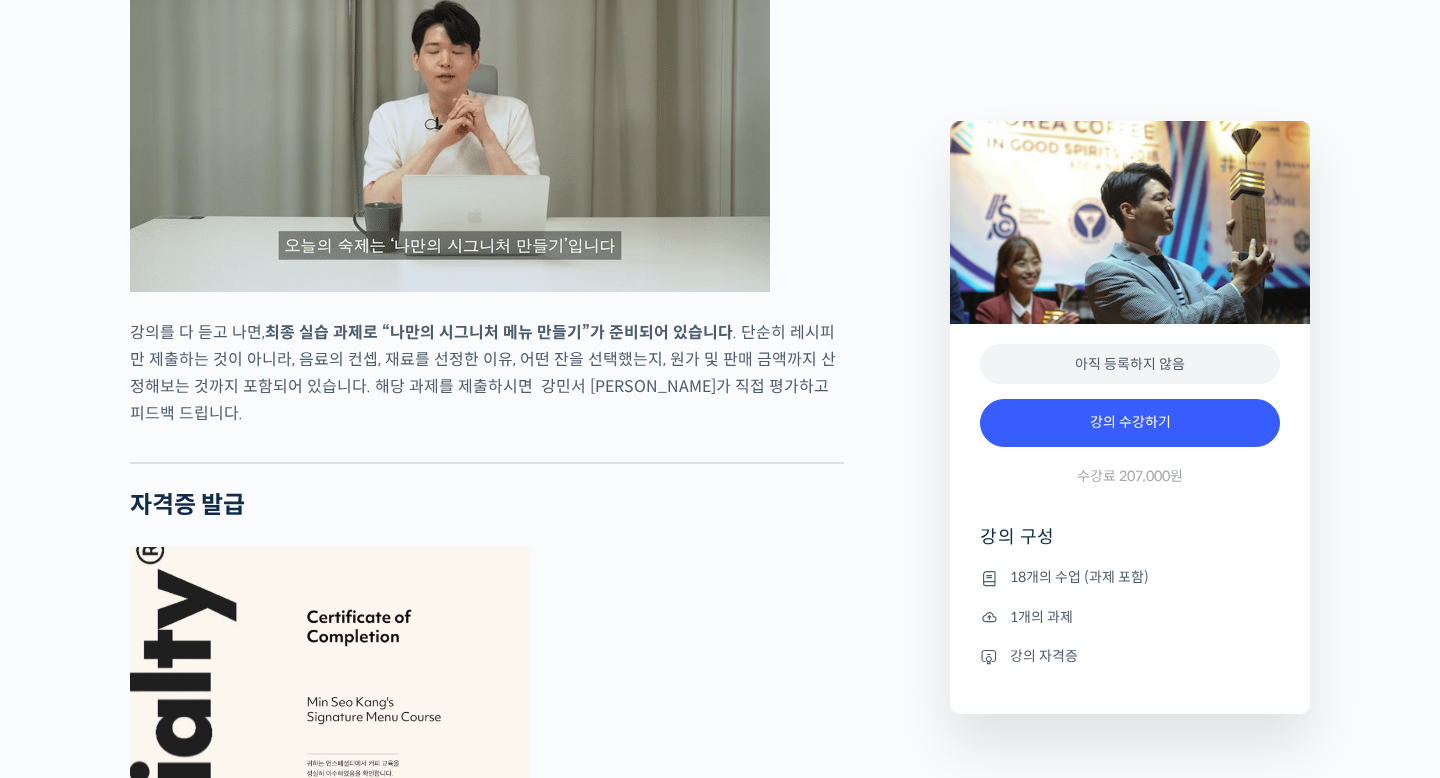 scroll, scrollTop: 5843, scrollLeft: 0, axis: vertical 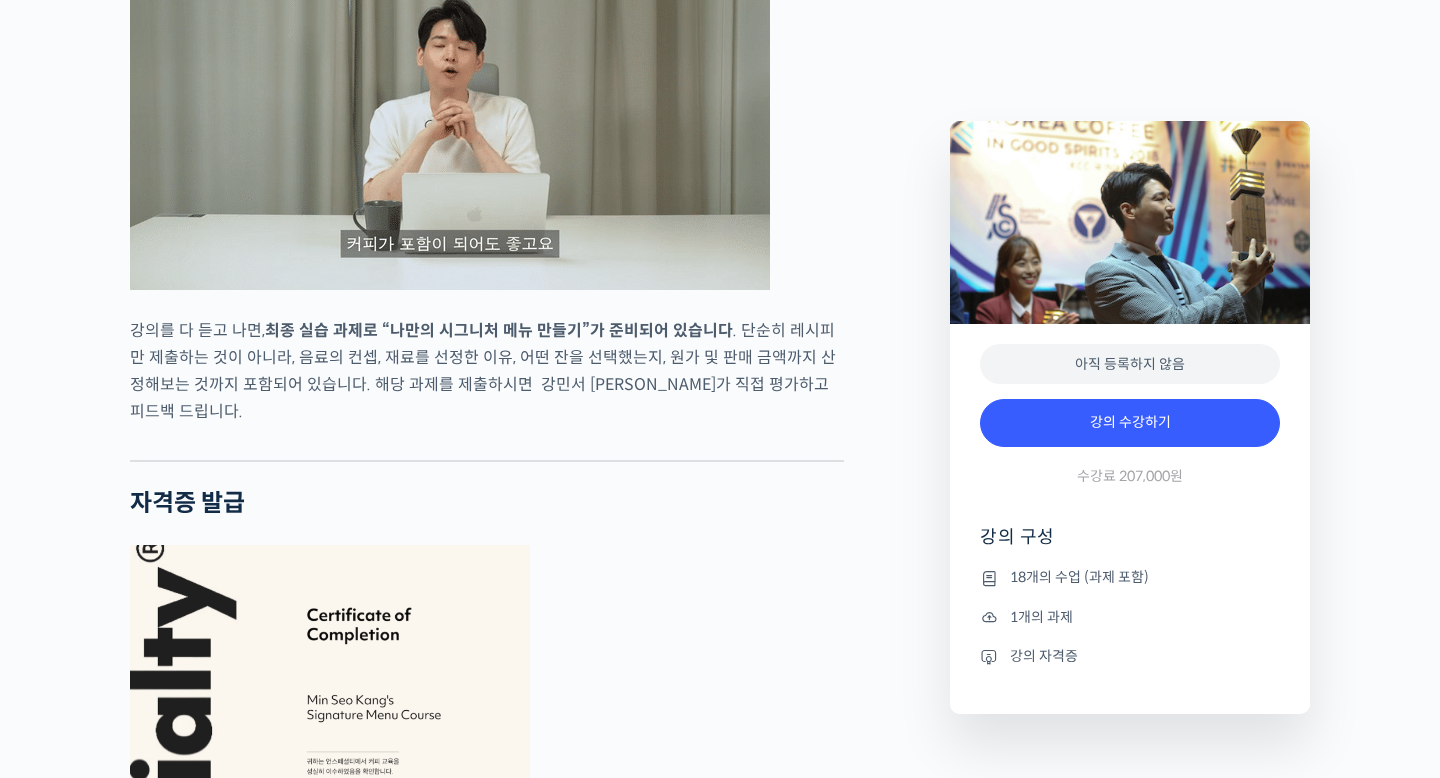 click on "강의를 다 듣고 나면,  최종 실습 과제로 “ 나만의 시그니처 메뉴 만들 기”가 준비되어 있습니다 . 단순히 레시피만 제출하는 것이 아니라, 음료의 컨셉, 재료를 선정한 이유, 어떤 잔을 선택했는지, 원가 및 판매 금액까지 산정해보는 것까지 포함되어 있습니다. 해당 과제를 제출하시면 강민서 [PERSON_NAME]가 직접 평가하고 피드백 드립니다." at bounding box center (487, 371) 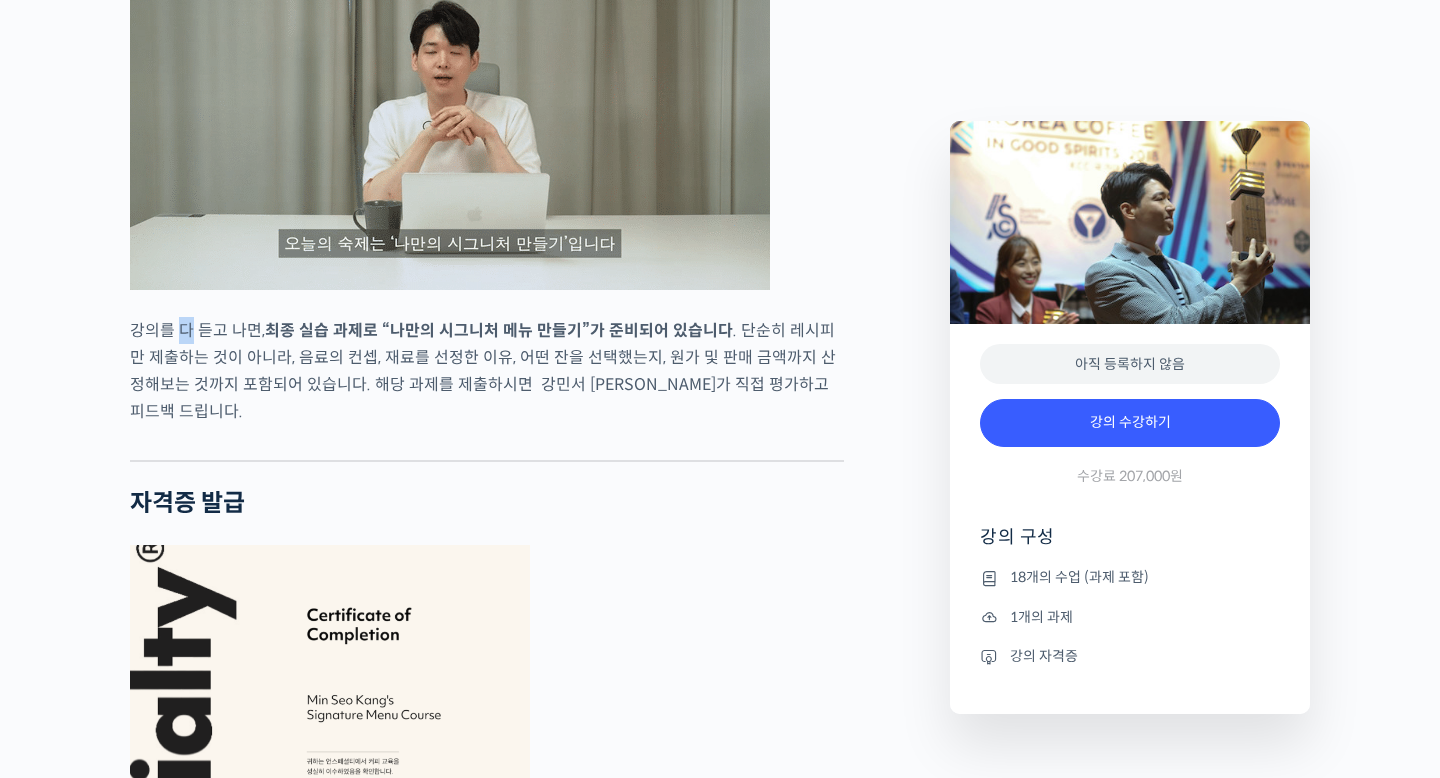 click on "강의를 다 듣고 나면,  최종 실습 과제로 “ 나만의 시그니처 메뉴 만들 기”가 준비되어 있습니다 . 단순히 레시피만 제출하는 것이 아니라, 음료의 컨셉, 재료를 선정한 이유, 어떤 잔을 선택했는지, 원가 및 판매 금액까지 산정해보는 것까지 포함되어 있습니다. 해당 과제를 제출하시면 강민서 [PERSON_NAME]가 직접 평가하고 피드백 드립니다." at bounding box center (487, 371) 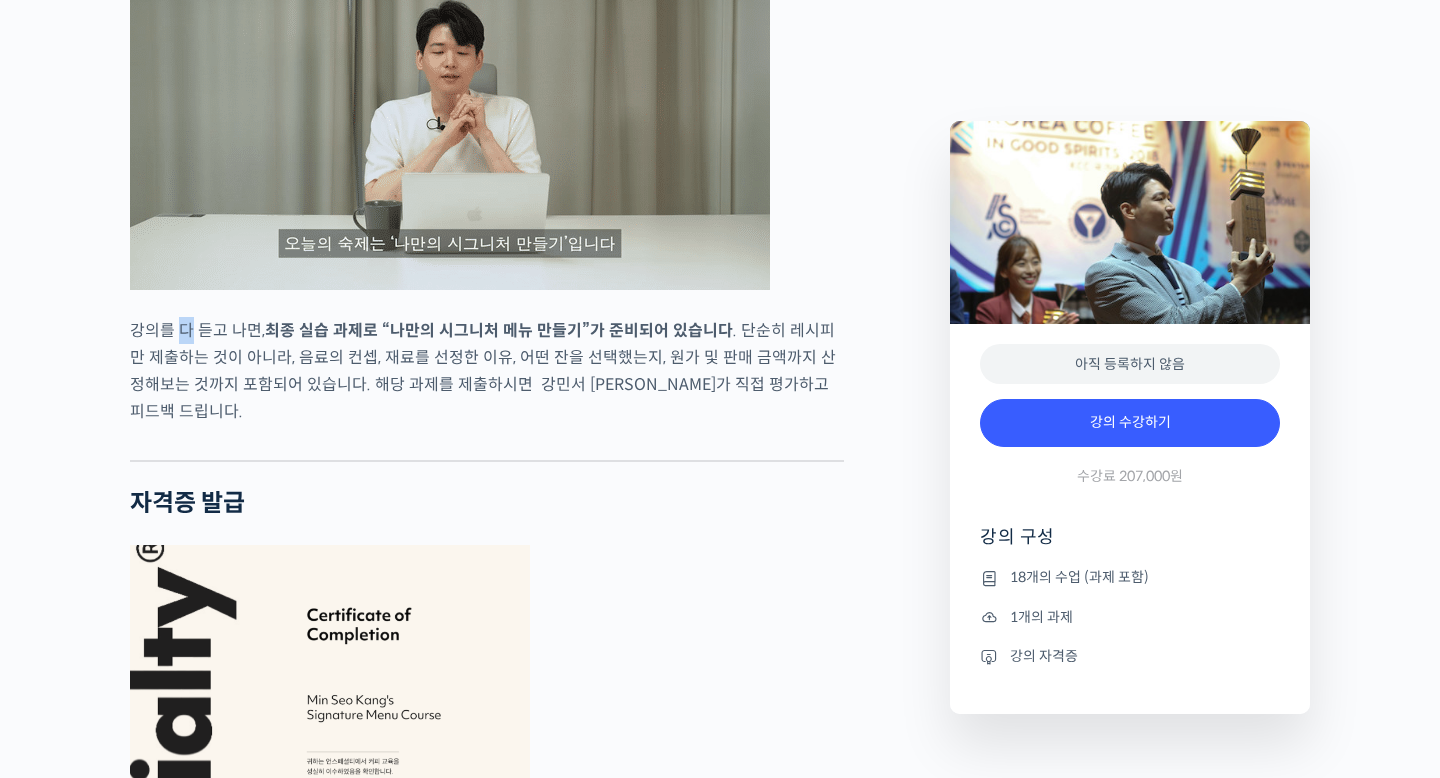 click on "강의를 다 듣고 나면,  최종 실습 과제로 “ 나만의 시그니처 메뉴 만들 기”가 준비되어 있습니다 . 단순히 레시피만 제출하는 것이 아니라, 음료의 컨셉, 재료를 선정한 이유, 어떤 잔을 선택했는지, 원가 및 판매 금액까지 산정해보는 것까지 포함되어 있습니다. 해당 과제를 제출하시면 강민서 [PERSON_NAME]가 직접 평가하고 피드백 드립니다." at bounding box center (487, 371) 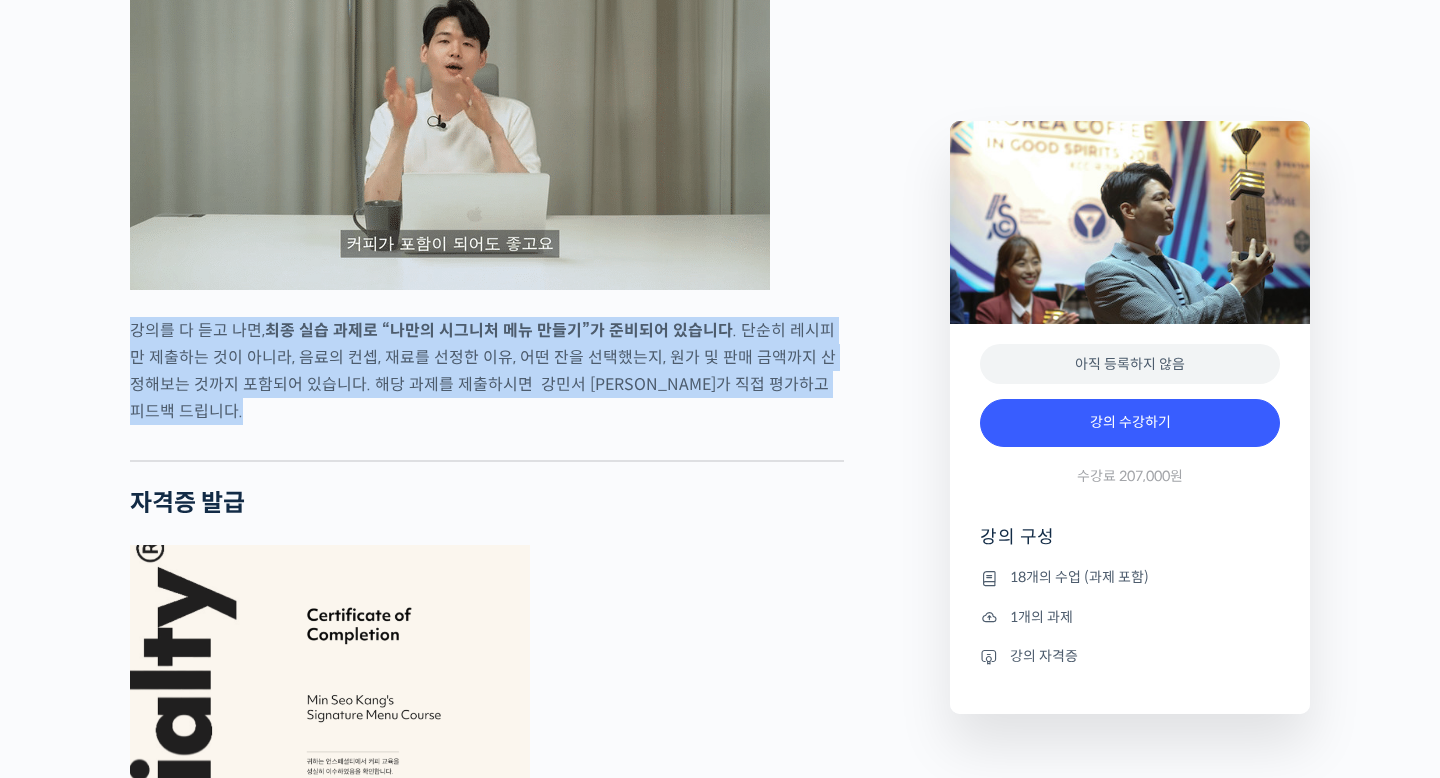 click on "강의를 다 듣고 나면,  최종 실습 과제로 “ 나만의 시그니처 메뉴 만들 기”가 준비되어 있습니다 . 단순히 레시피만 제출하는 것이 아니라, 음료의 컨셉, 재료를 선정한 이유, 어떤 잔을 선택했는지, 원가 및 판매 금액까지 산정해보는 것까지 포함되어 있습니다. 해당 과제를 제출하시면 강민서 [PERSON_NAME]가 직접 평가하고 피드백 드립니다." at bounding box center [487, 371] 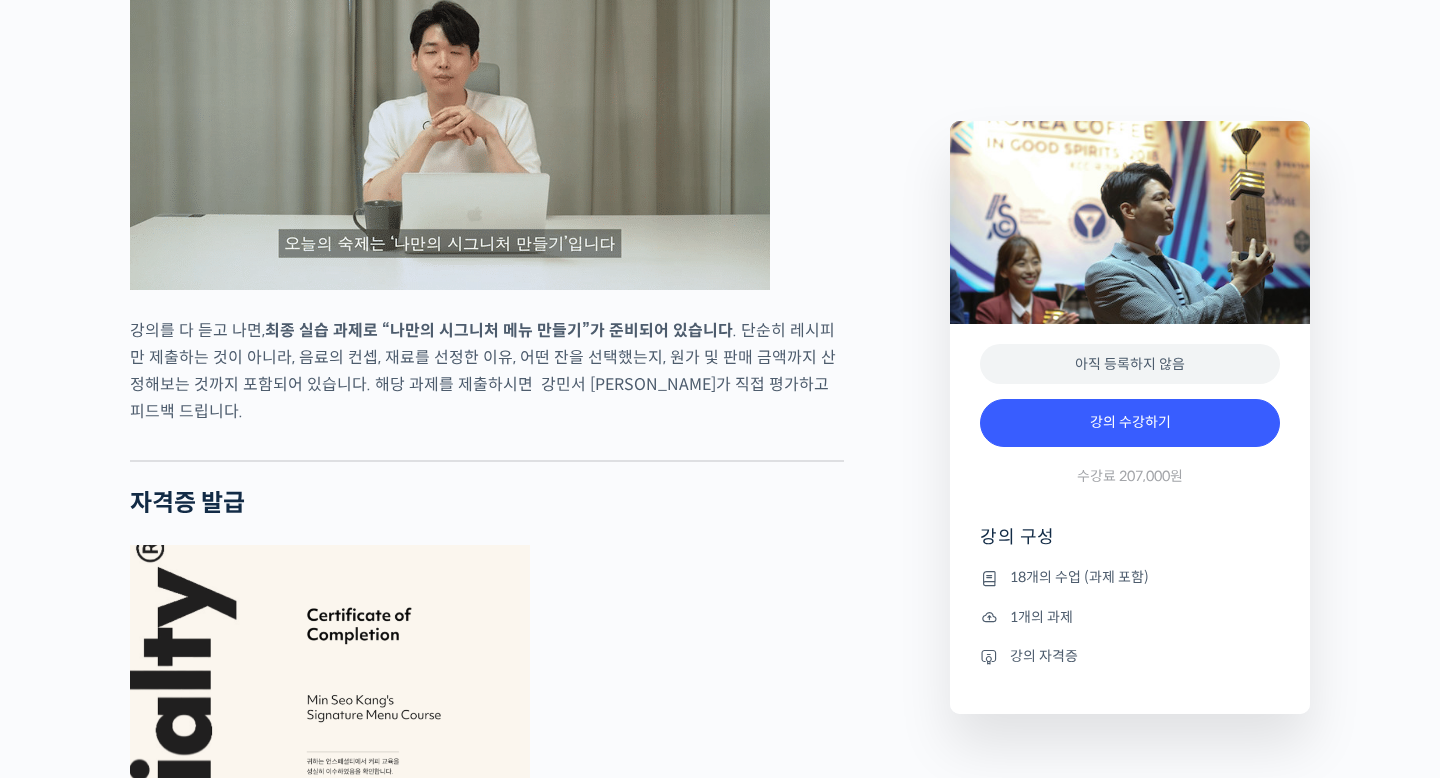 click on "카페 메뉴 전문가와 함께하는 “나만의 시그니처 음료” 만들기
강의 상세 내용 확인하기
[PERSON_NAME] 바리[PERSON_NAME]를  소개합니다!
<챔프 스페이스 커피 로스터스> 대표
전 <인사이트 커피> 대표
2022 롯데칠성 주관 시그니쳐 메뉴 대회 우승
2018 KCIGS(한국 커피 인 굿 스피릿) 챔피언
2018 WCIGS(월드 커피 인 굿 스피릿) 최종 결선 5위
2017 WCBC(World Coffee Barista Championship) 우승
국가대표가 알려드립니다
YouTube “안스타” 채널 출연 영상
맛보기 수업을 확인해보세요
맛보기 수업 “3-3강. [PERSON_NAME]의 이론적 접근과 재료 찾기”
클래스 소개" at bounding box center [720, -1] 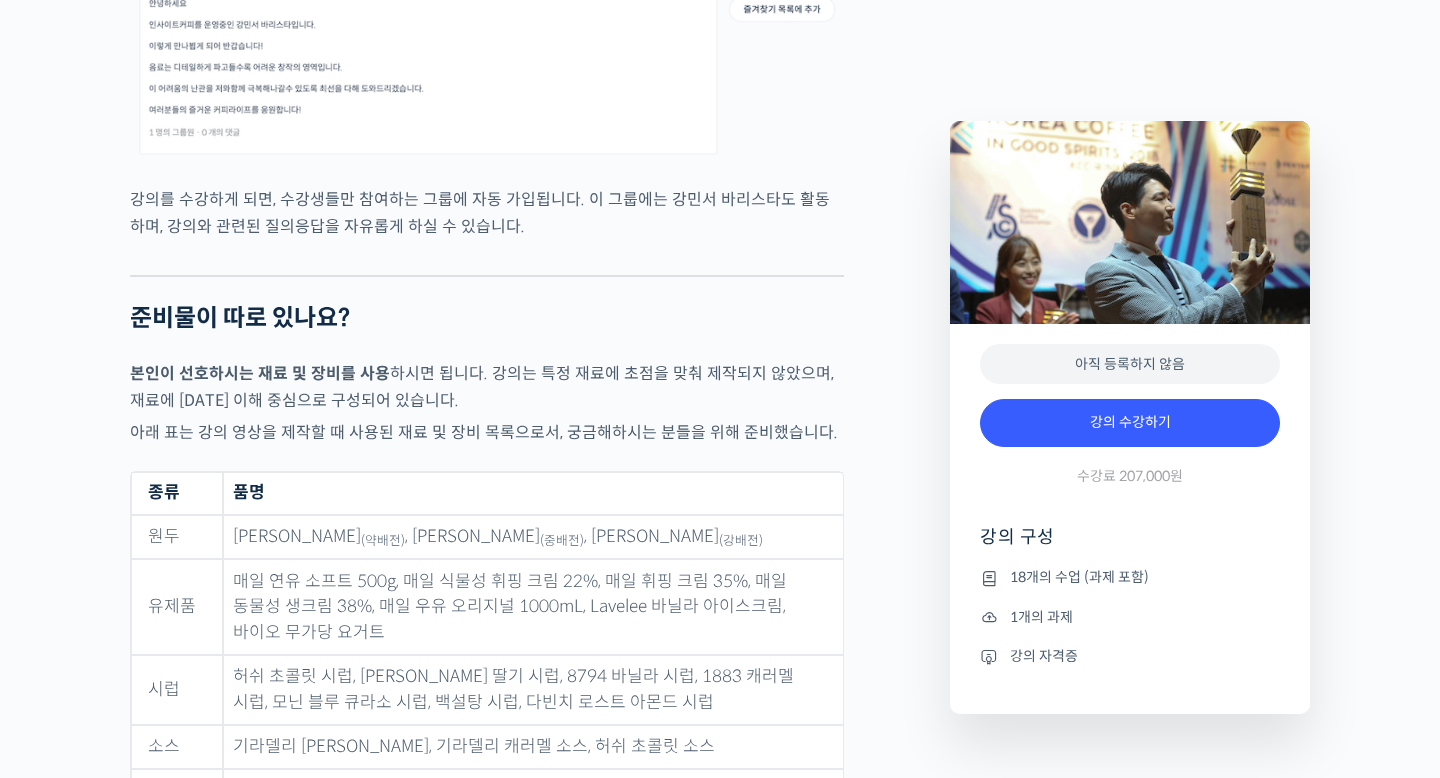 scroll, scrollTop: 7513, scrollLeft: 0, axis: vertical 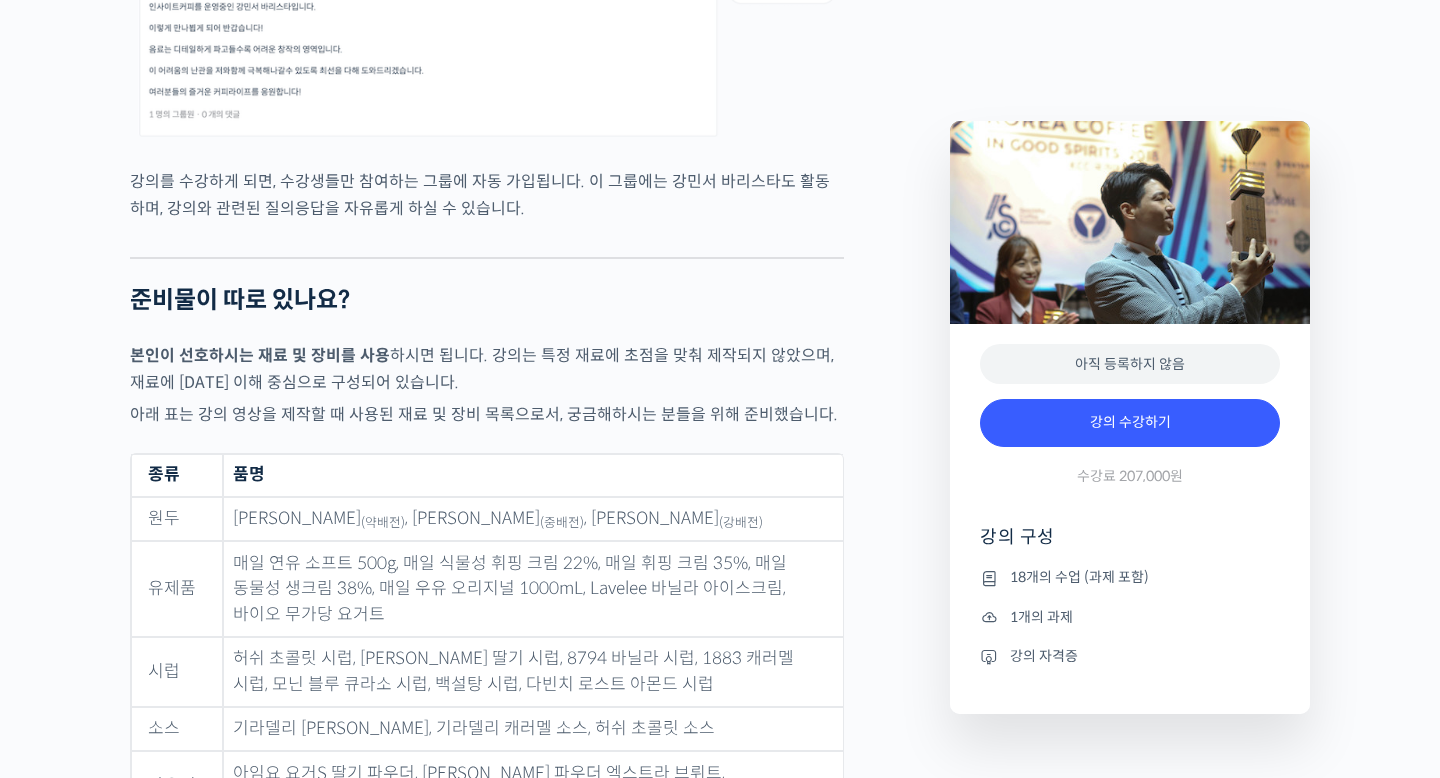 click on "본인이 선호하시는 재료 및 장비를 사용" at bounding box center (260, 355) 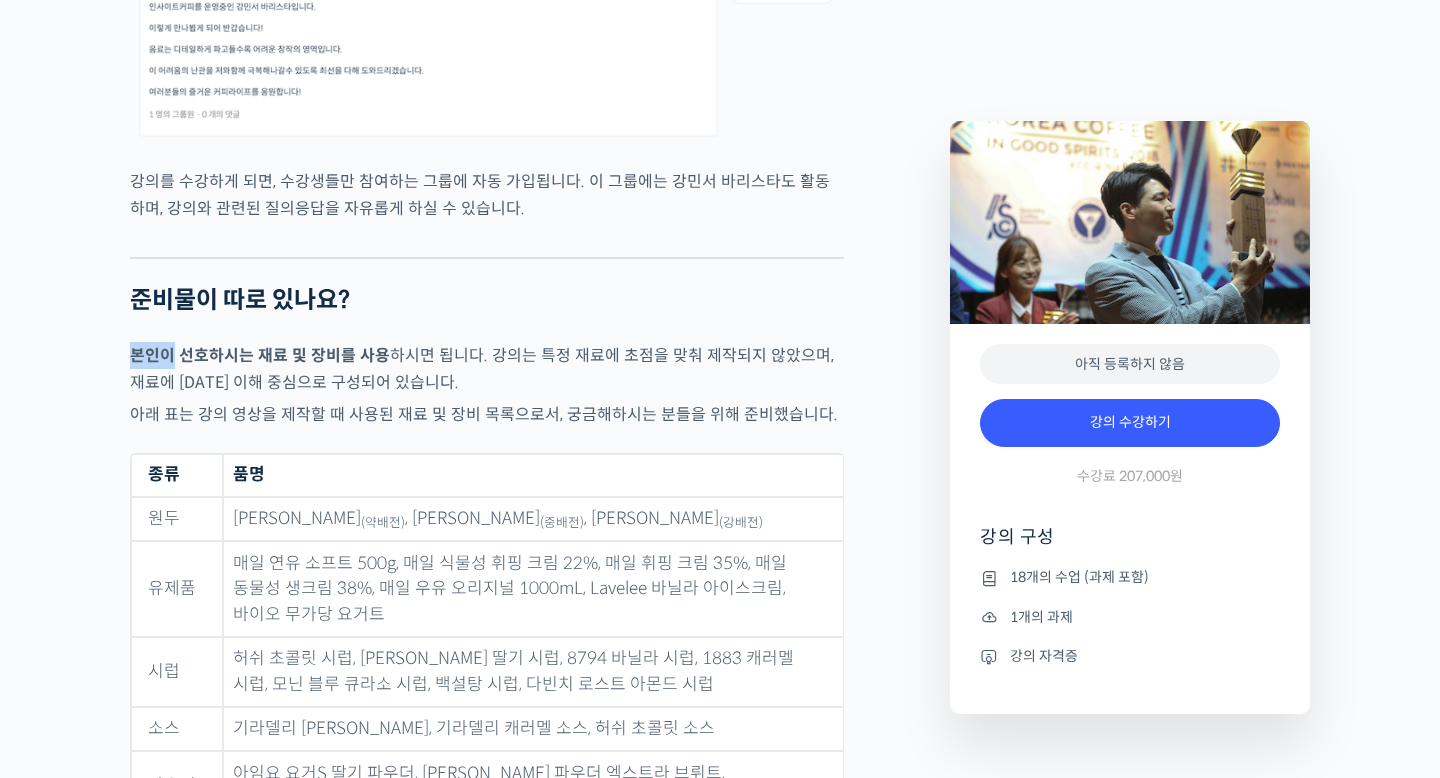 click on "본인이 선호하시는 재료 및 장비를 사용" at bounding box center [260, 355] 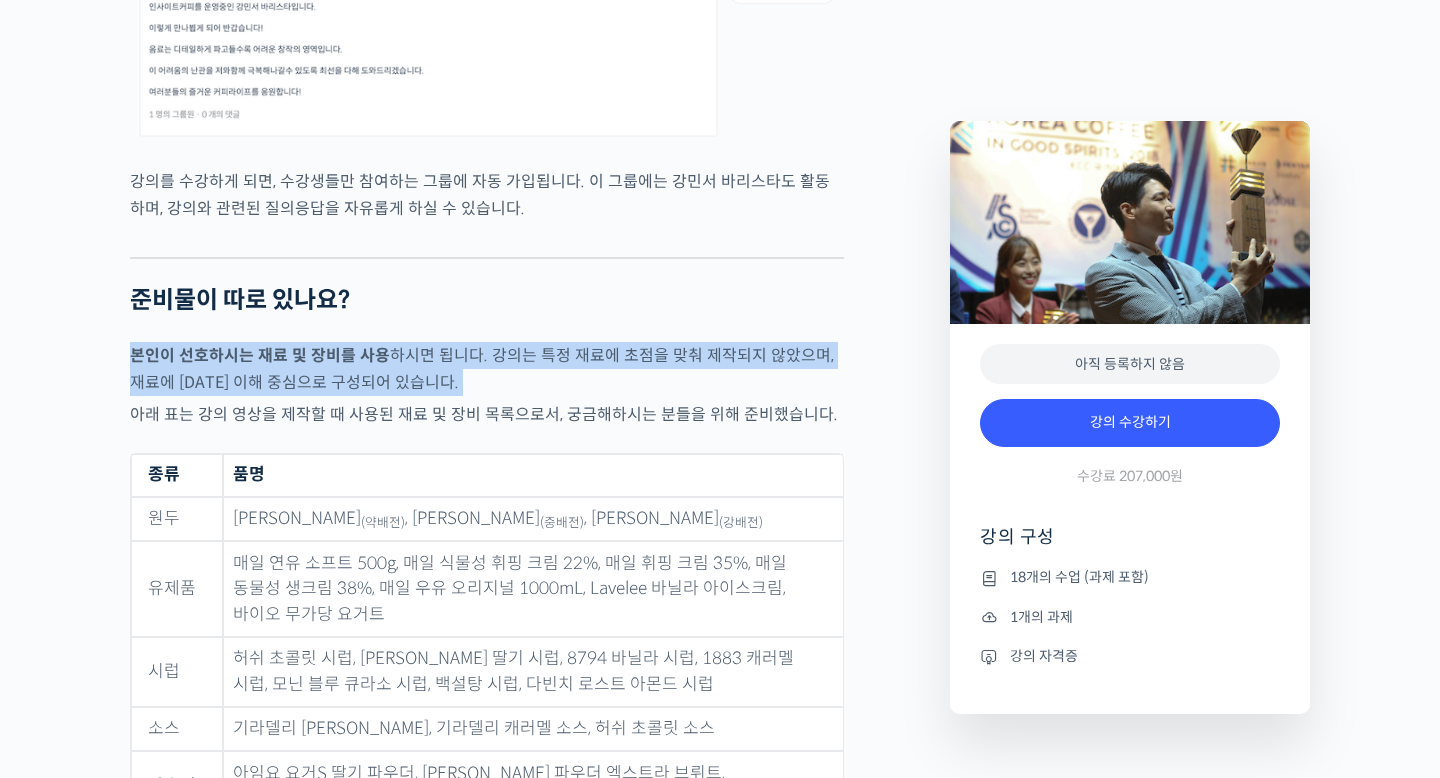 click on "본인이 선호하시는 재료 및 장비를 사용" at bounding box center [260, 355] 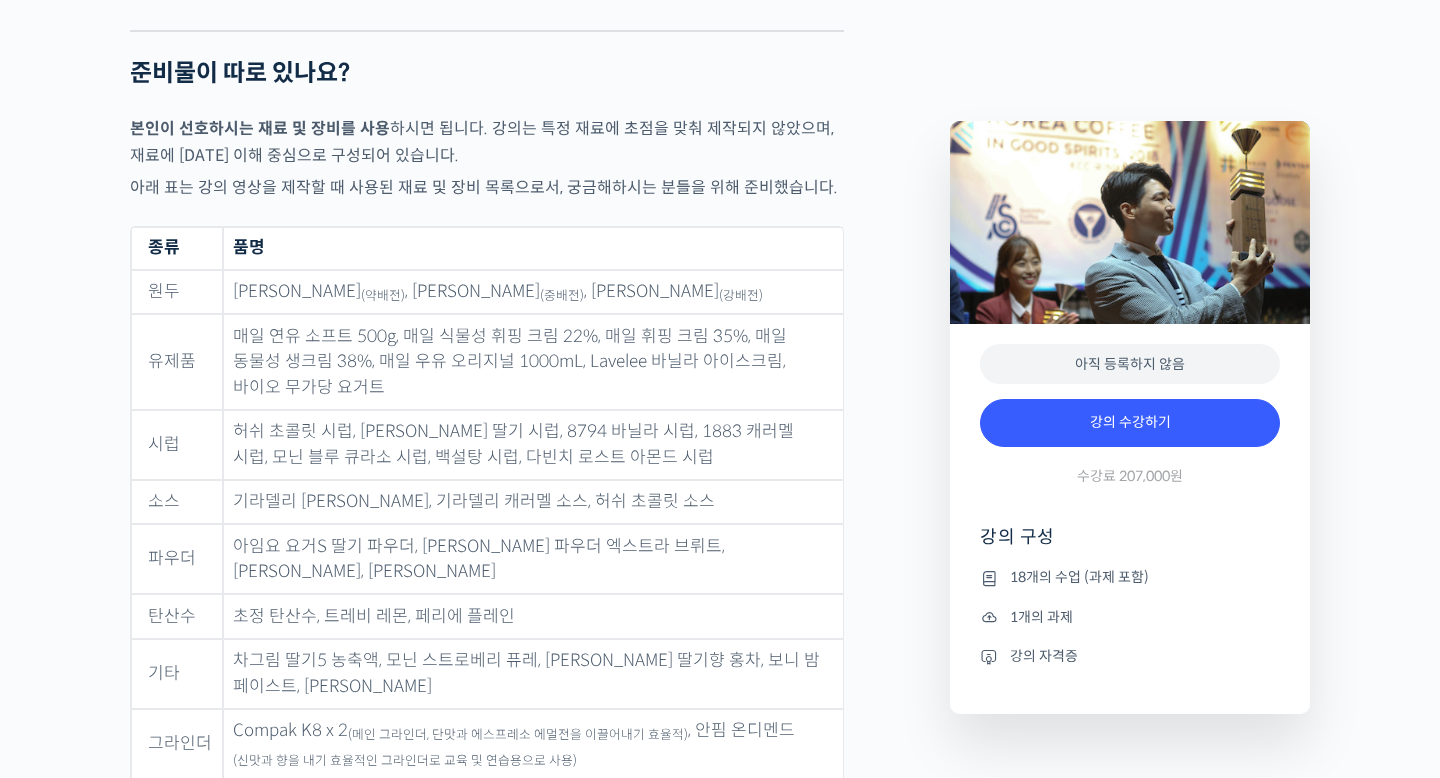 scroll, scrollTop: 7743, scrollLeft: 0, axis: vertical 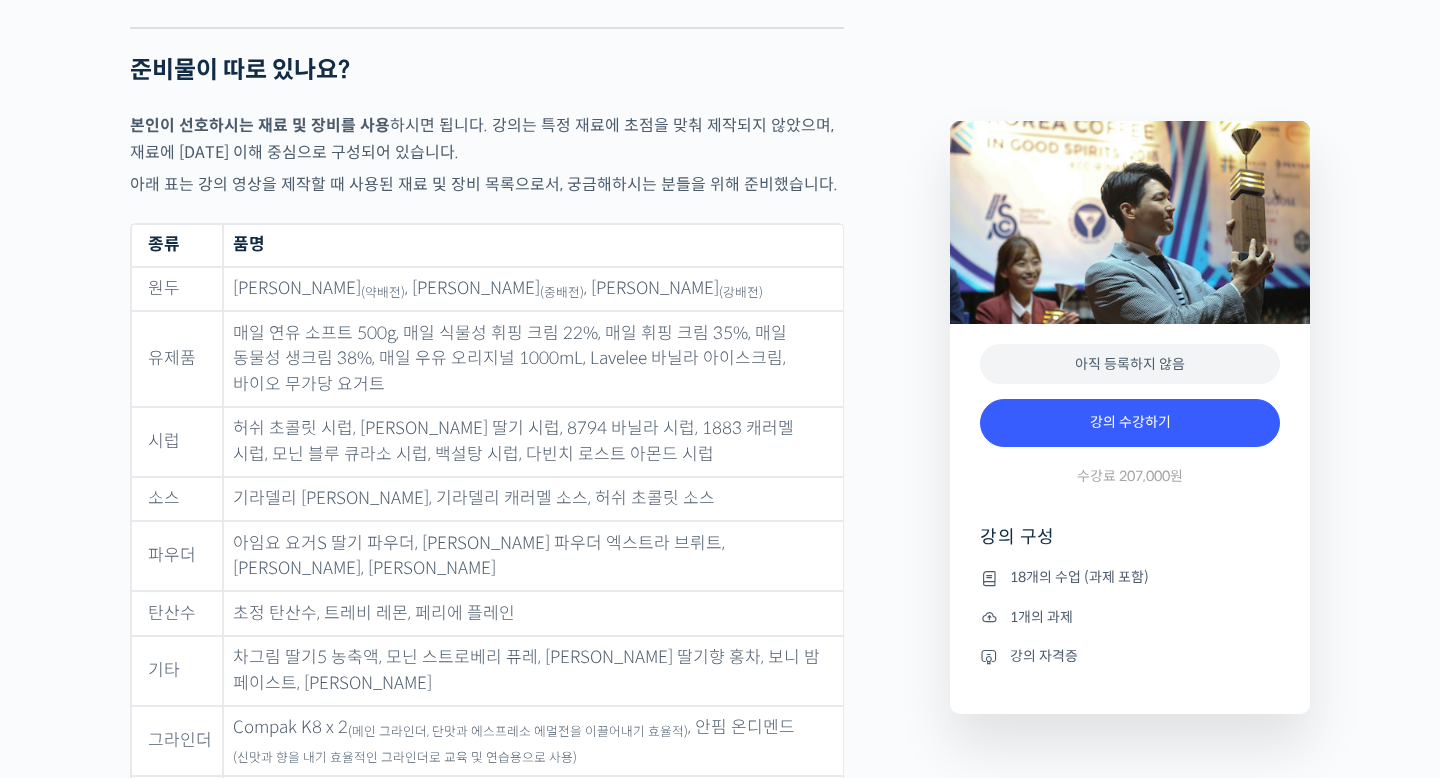 click on "매일 연유 소프트 500g, 매일 식물성 휘핑 크림 22%, 매일 휘핑 크림 35%, 매일 동물성 생크림 38%, 매일 우유 오리지널 1000mL, Lavelee 바닐라 아이스크림, 바이오 무가당 요거트" at bounding box center [533, 359] 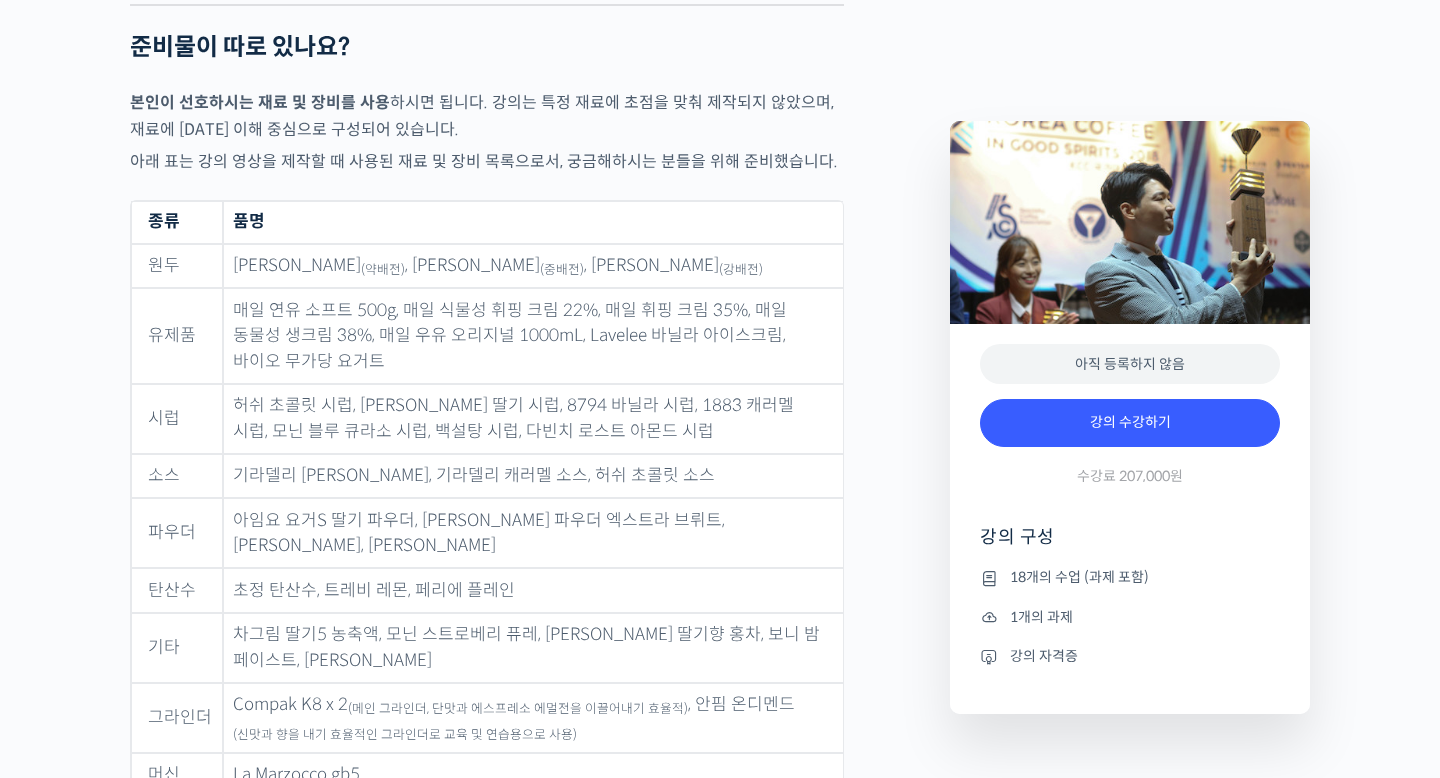 scroll, scrollTop: 7767, scrollLeft: 0, axis: vertical 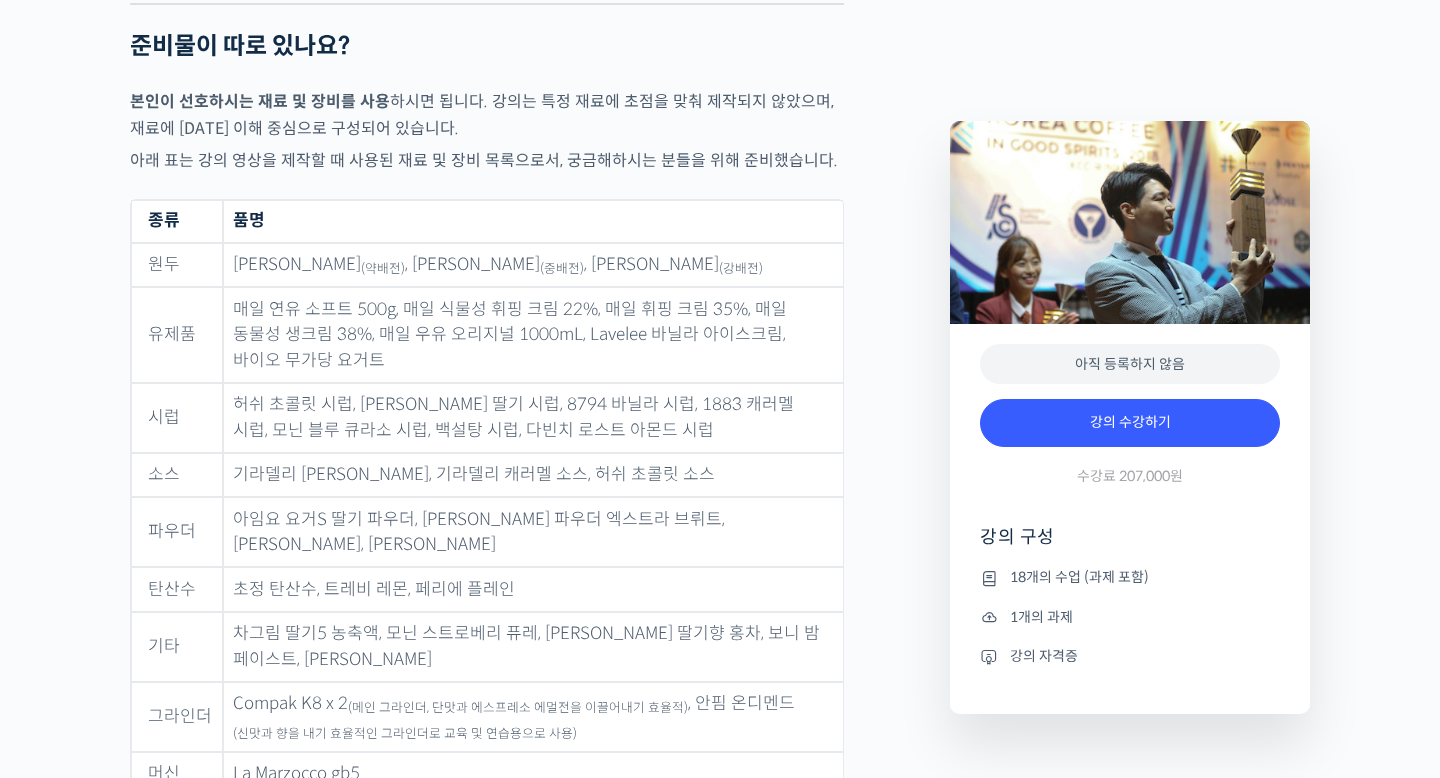 click on "허쉬 초콜릿 시럽, [PERSON_NAME] 딸기 시럽, 8794 바닐라 시럽, 1883 캐러멜 시럽, 모닌 블루 큐라소 시럽, 백설탕 시럽, 다빈치 로스트 아몬드 시럽" at bounding box center [533, 418] 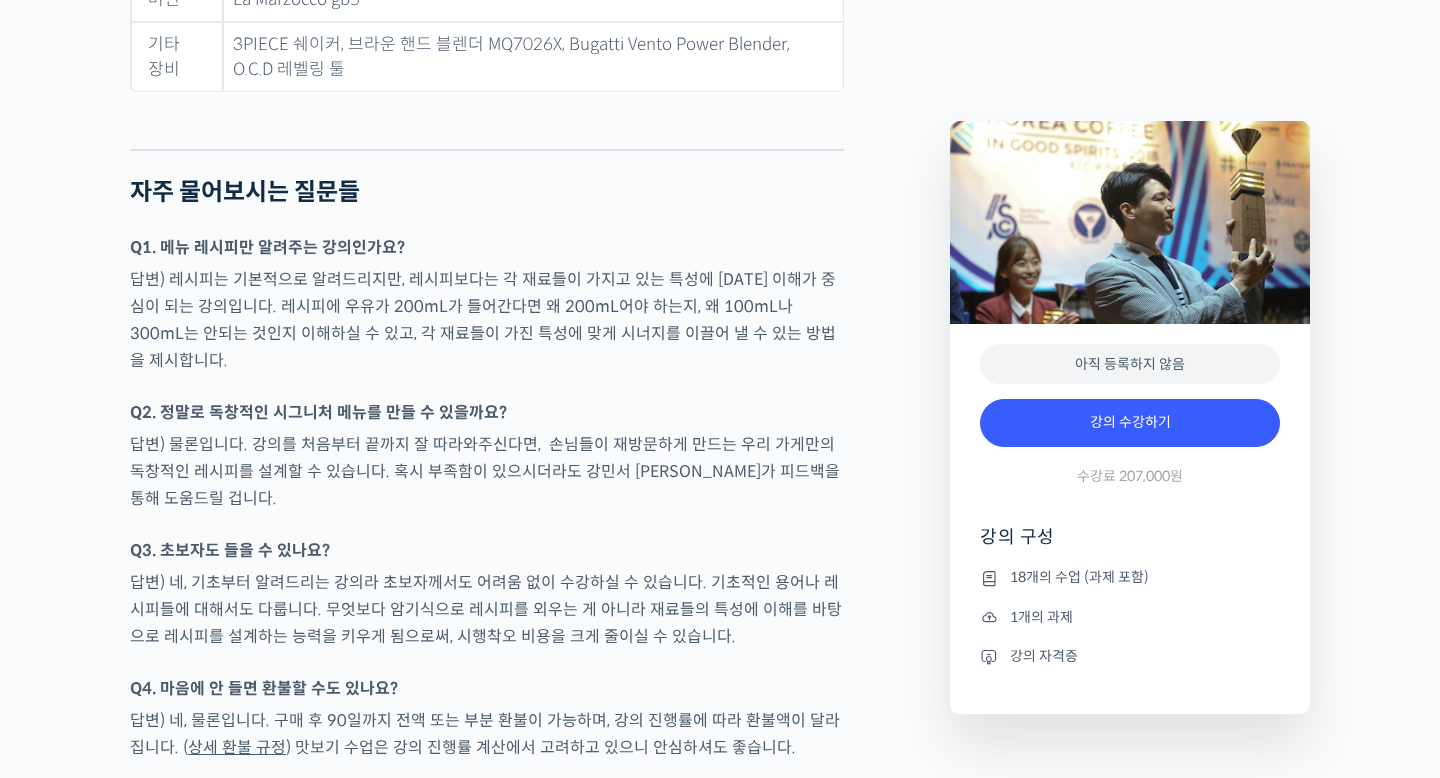 scroll, scrollTop: 8584, scrollLeft: 0, axis: vertical 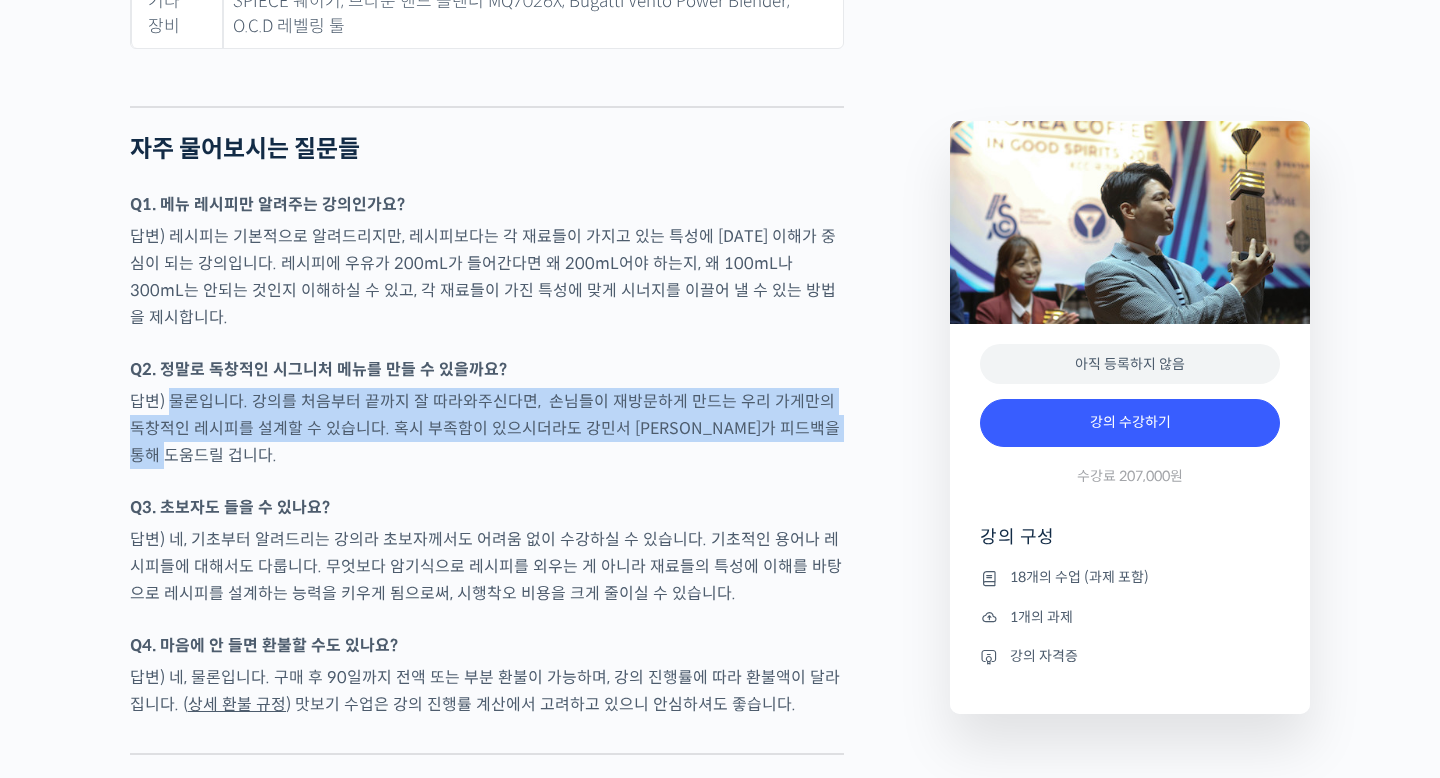drag, startPoint x: 170, startPoint y: 281, endPoint x: 214, endPoint y: 346, distance: 78.492035 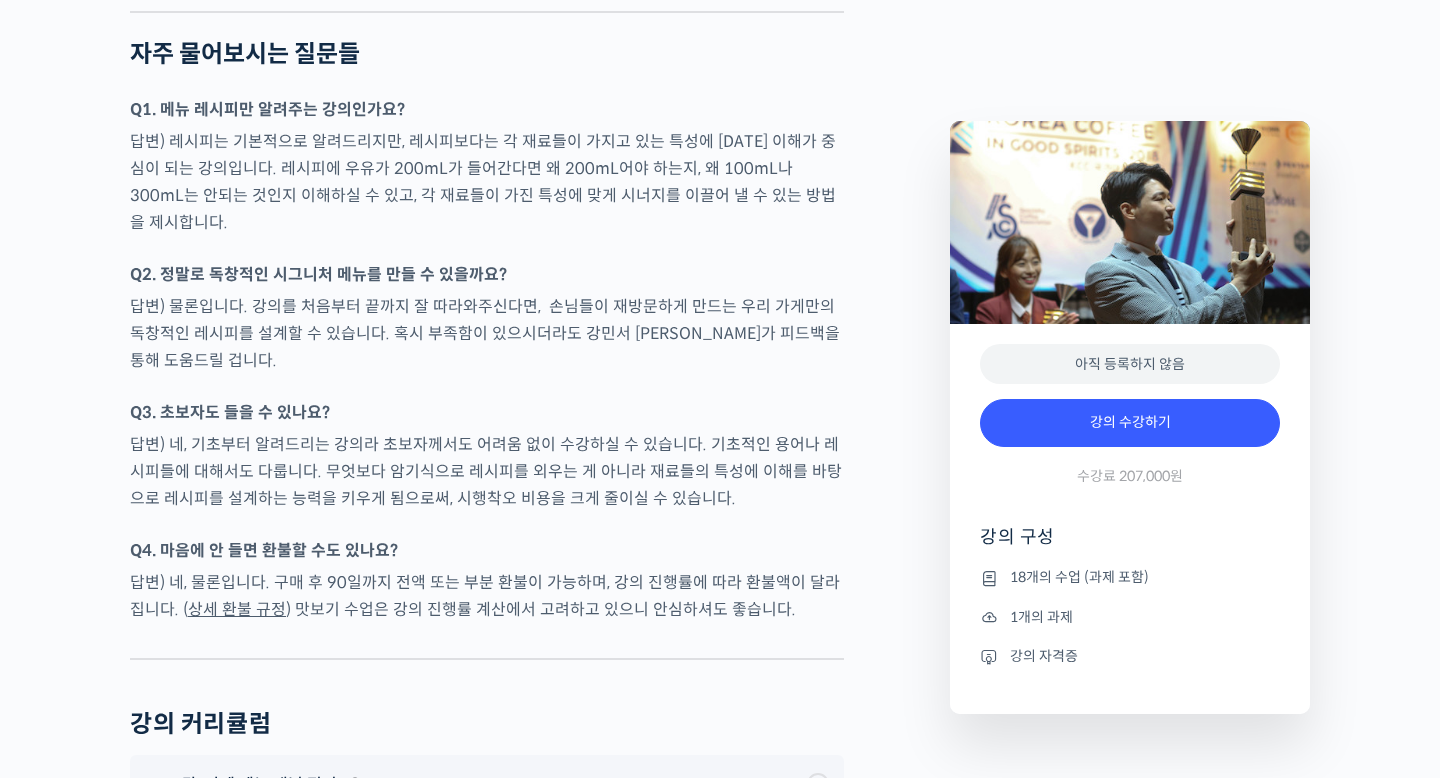 scroll, scrollTop: 8787, scrollLeft: 0, axis: vertical 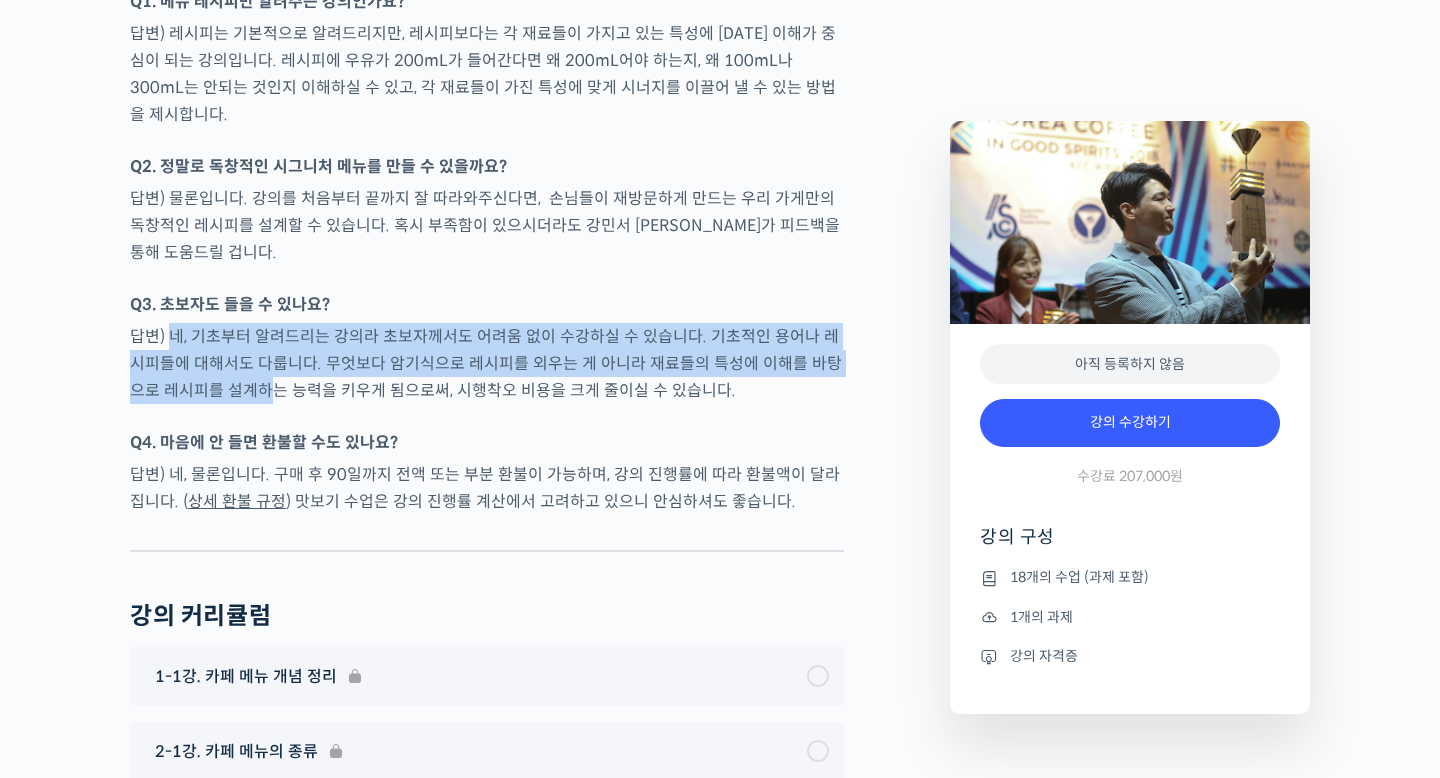 drag, startPoint x: 168, startPoint y: 207, endPoint x: 251, endPoint y: 286, distance: 114.58621 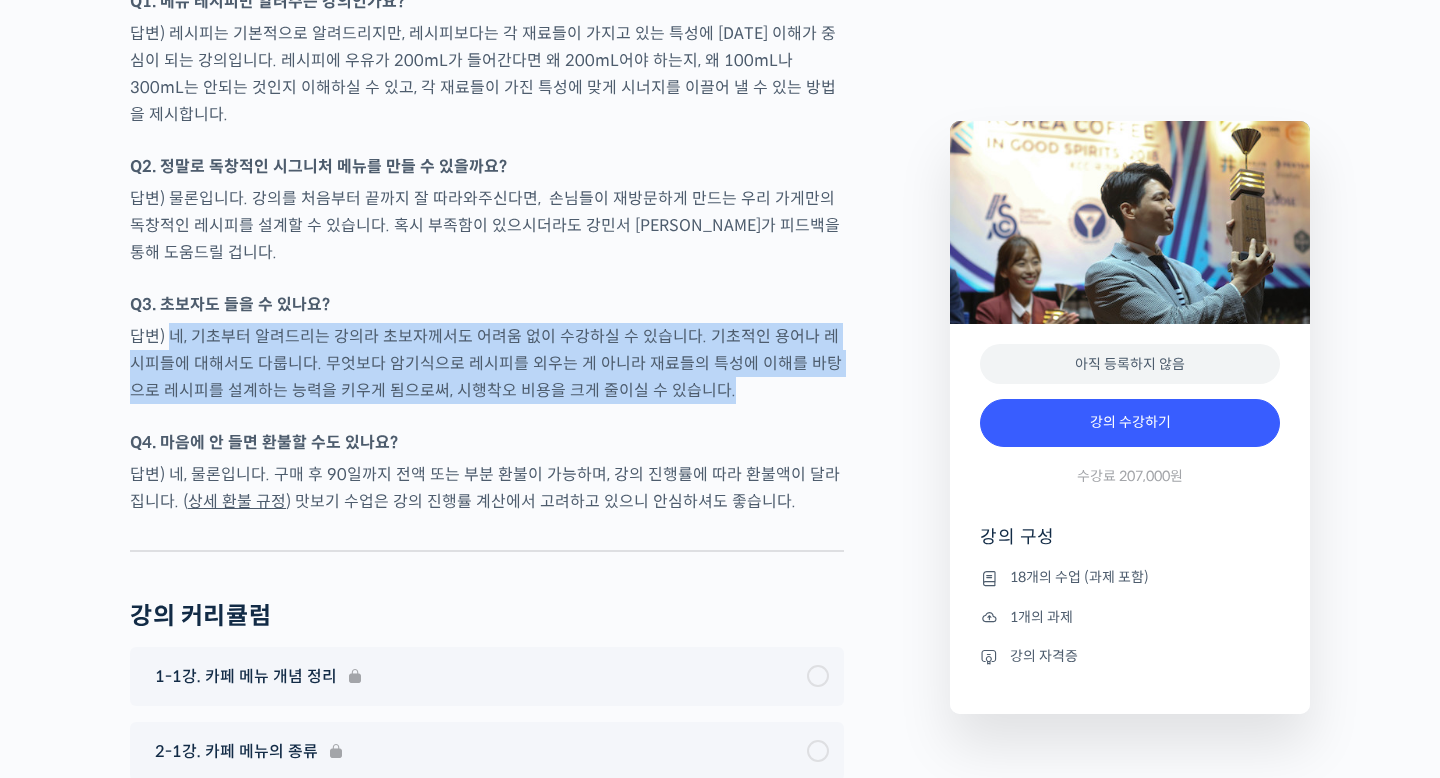 click on "강민서 바리스타를  소개합니다!
<챔프 스페이스 커피 로스터스> 대표
전 <인사이트 커피> 대표
2022 롯데칠성 주관 시그니쳐 메뉴 대회 우승
2018 KCIGS(한국 커피 인 굿 스피릿) 챔피언
2018 WCIGS(월드 커피 인 굿 스피릿) 최종 결선 5위
2017 WCBC(World Coffee Barista Championship) 우승
[PERSON_NAME] 바리[PERSON_NAME]는 커피와 스피릿을 섞어 독창적인 메뉴로 시연하는 대회,<커피 인 굿 스피릿>의 한국 챔피언이자, 현재는 대전에서 <챔프 스페이스 커피 로스터스>를 운영하고 있습니다. 현재도 끊임없이 음료 트렌드를 연구하고 있으며, 제자 양성과 함께 레시피 컨설팅 활동을 이어가고 있습니다.
국가대표가 알려드립니다
YouTube “안스타” 채널 출연 영상
맛보기 수업을 확인해보세요
클래스 소개" at bounding box center (487, -3706) 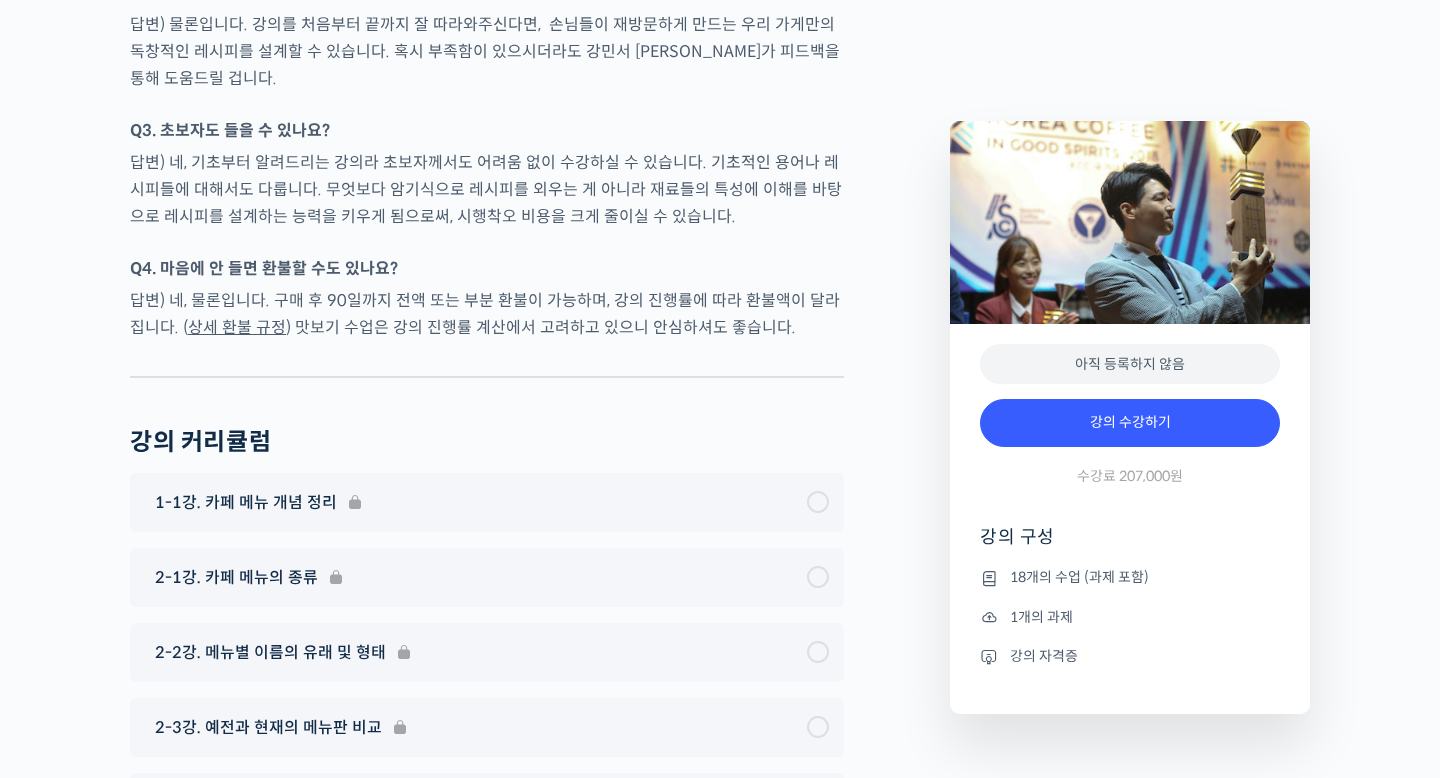 scroll, scrollTop: 8971, scrollLeft: 0, axis: vertical 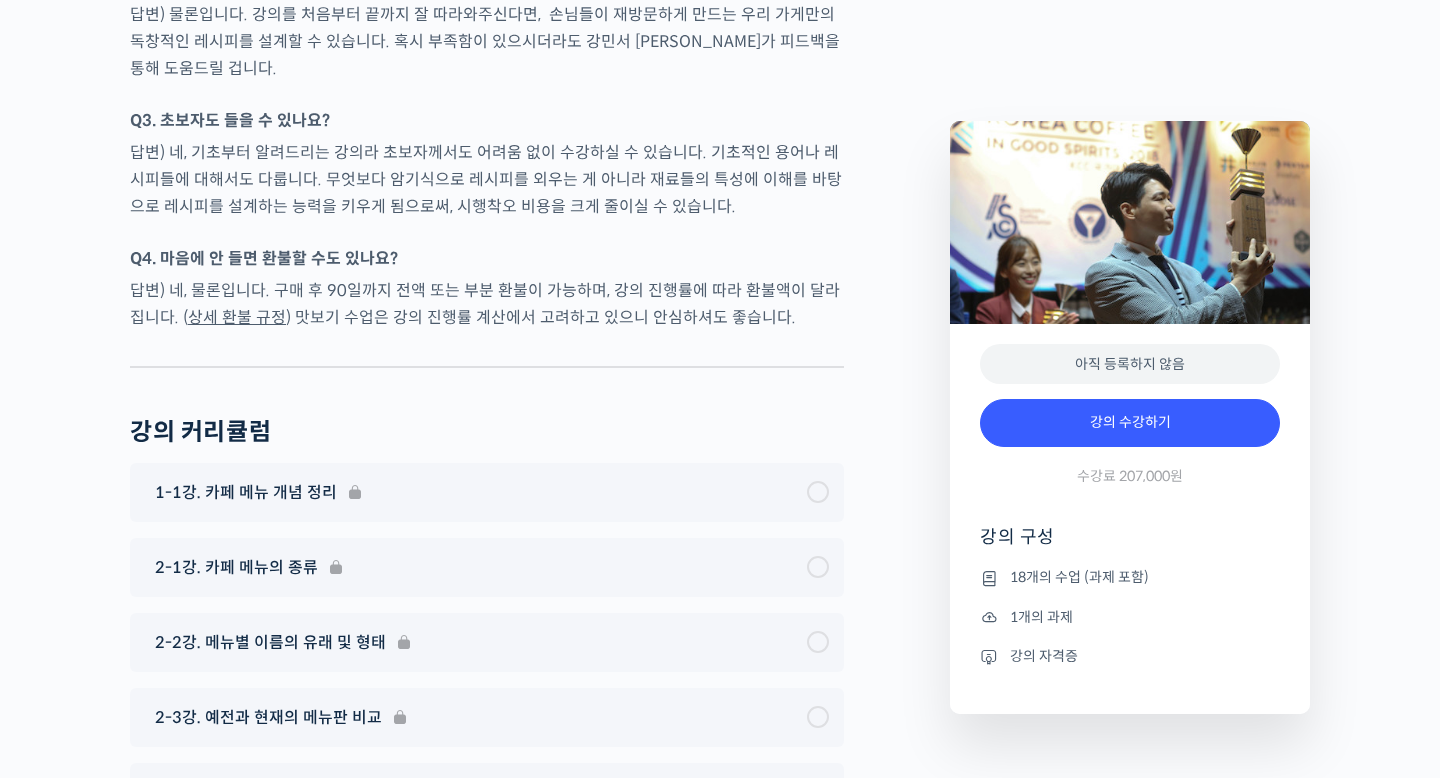 click on "답변) 네, 물론입니다. 구매 후 90일까지 전액 또는 부분 환불이 가능하며, 강의 진행률에 따라 환불액이 달라집니다. ( 상세 환불 규정 ) 맛보기 수업은 강의 진행률 계산에서 고려하고 있으니 안심하셔도 좋습니다." at bounding box center [487, 304] 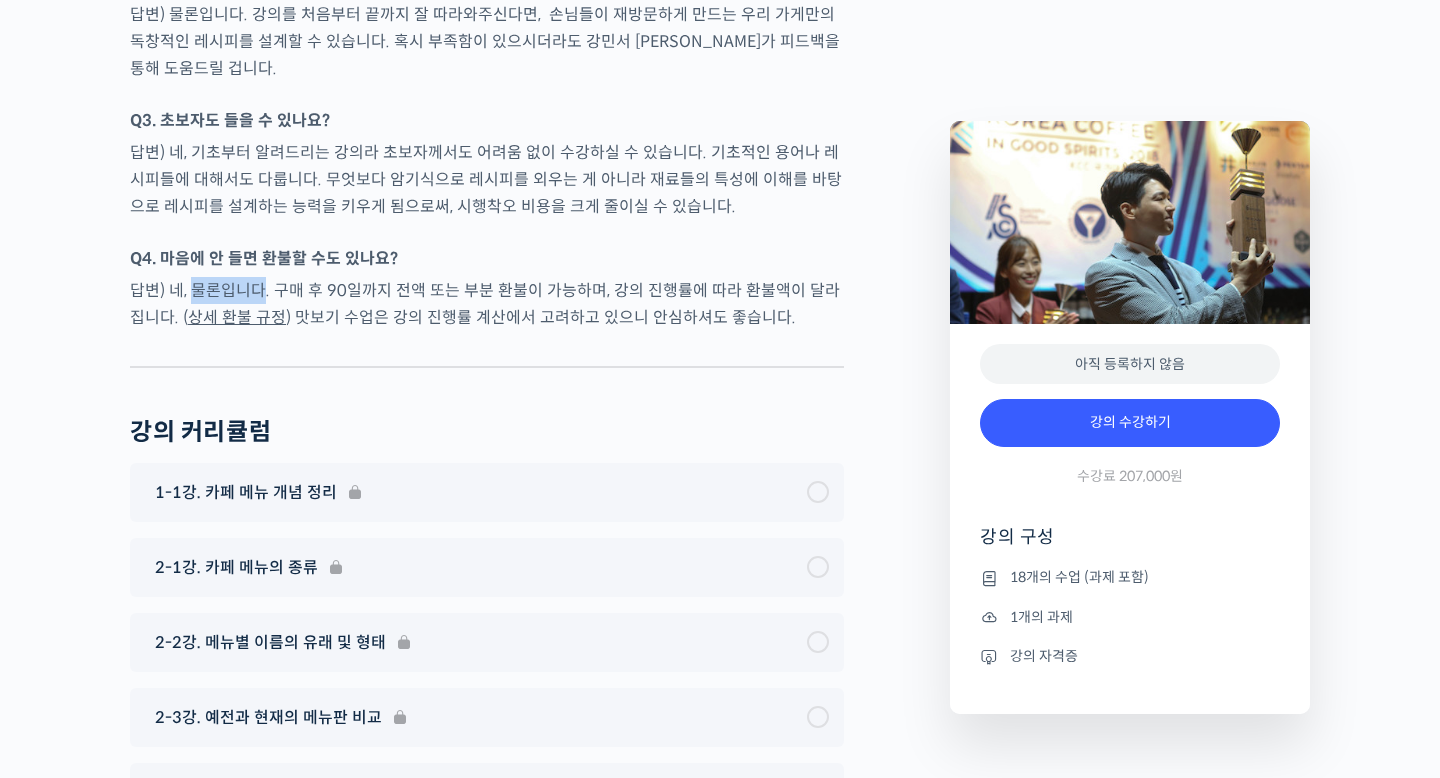 click on "답변) 네, 물론입니다. 구매 후 90일까지 전액 또는 부분 환불이 가능하며, 강의 진행률에 따라 환불액이 달라집니다. ( 상세 환불 규정 ) 맛보기 수업은 강의 진행률 계산에서 고려하고 있으니 안심하셔도 좋습니다." at bounding box center [487, 304] 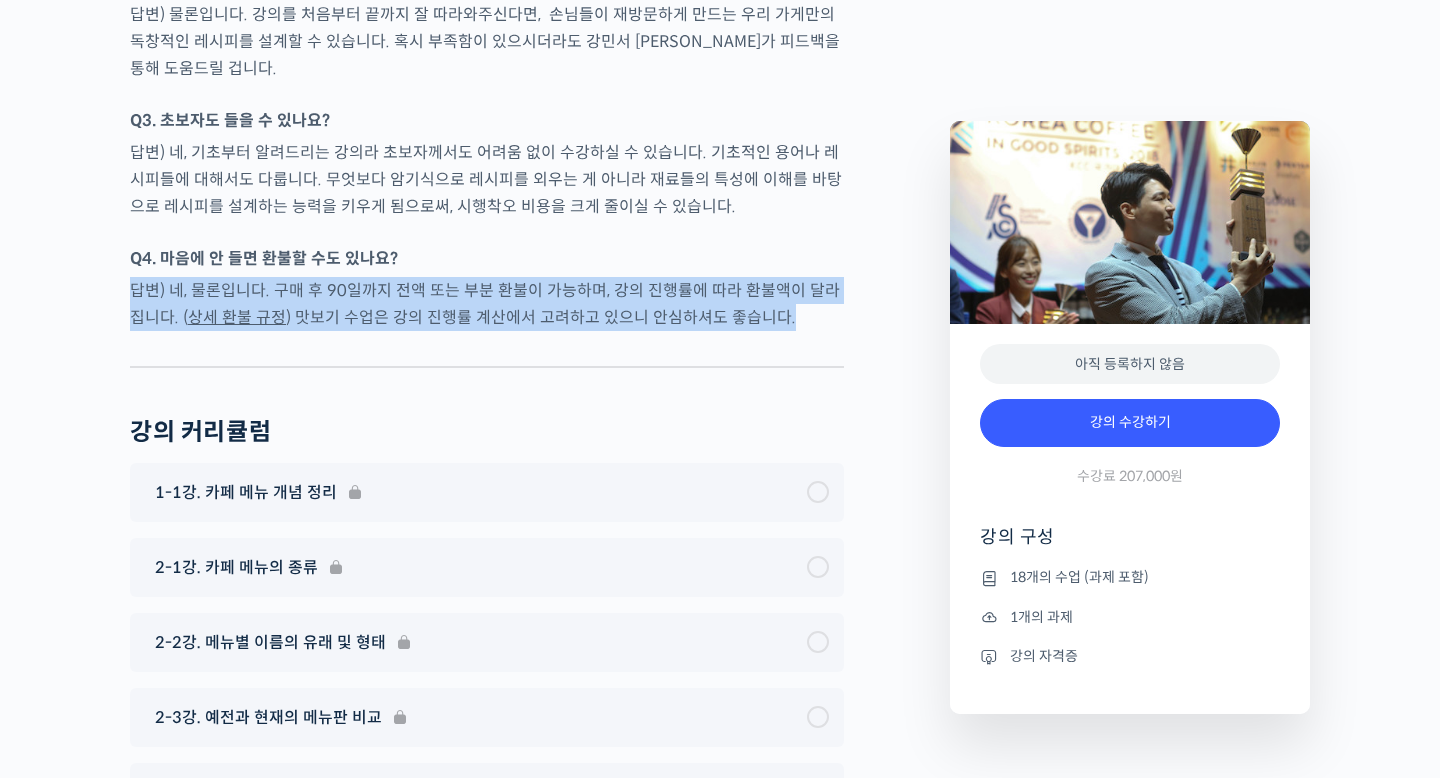 click on "답변) 네, 물론입니다. 구매 후 90일까지 전액 또는 부분 환불이 가능하며, 강의 진행률에 따라 환불액이 달라집니다. ( 상세 환불 규정 ) 맛보기 수업은 강의 진행률 계산에서 고려하고 있으니 안심하셔도 좋습니다." at bounding box center (487, 304) 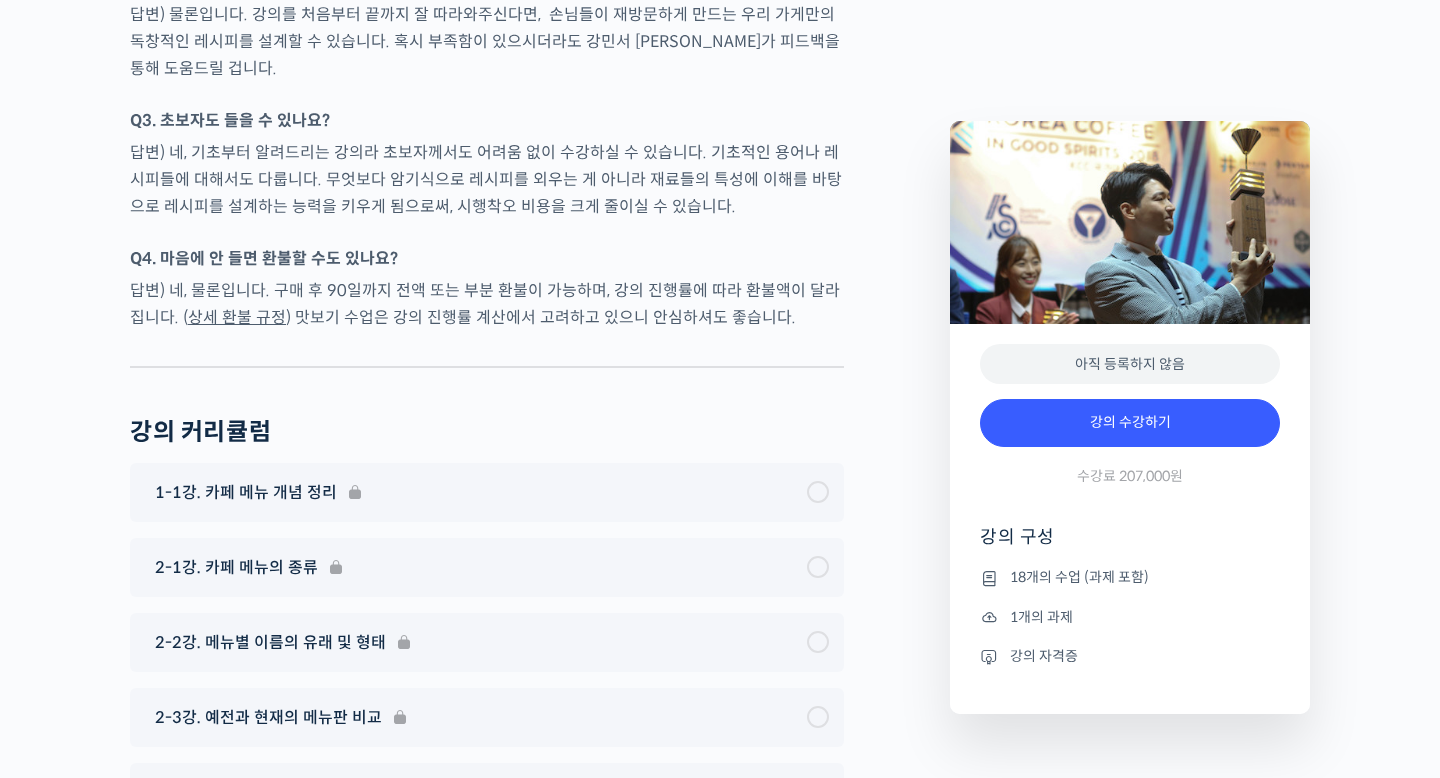click on "답변) 네, 물론입니다. 구매 후 90일까지 전액 또는 부분 환불이 가능하며, 강의 진행률에 따라 환불액이 달라집니다. ( 상세 환불 규정 ) 맛보기 수업은 강의 진행률 계산에서 고려하고 있으니 안심하셔도 좋습니다." at bounding box center [487, 304] 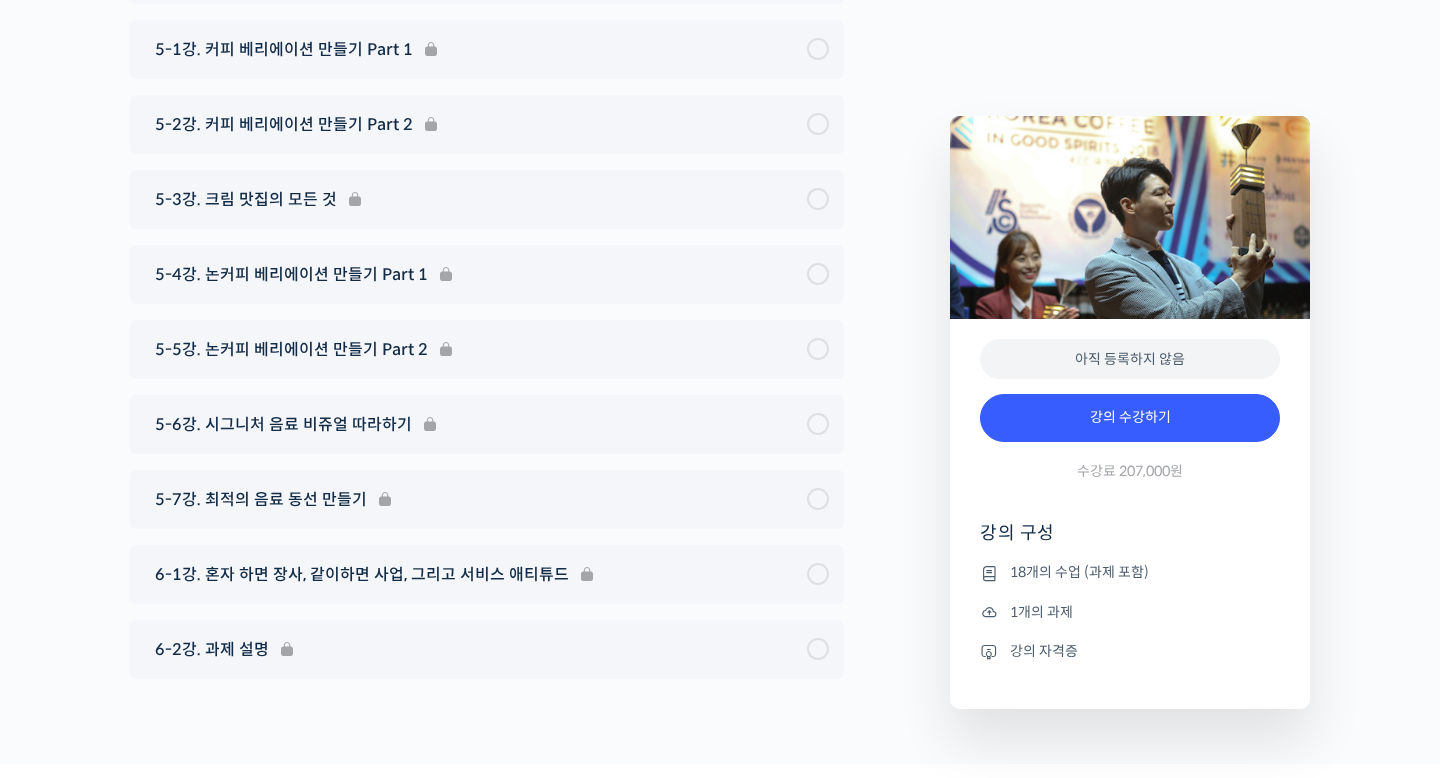 scroll, scrollTop: 10154, scrollLeft: 0, axis: vertical 